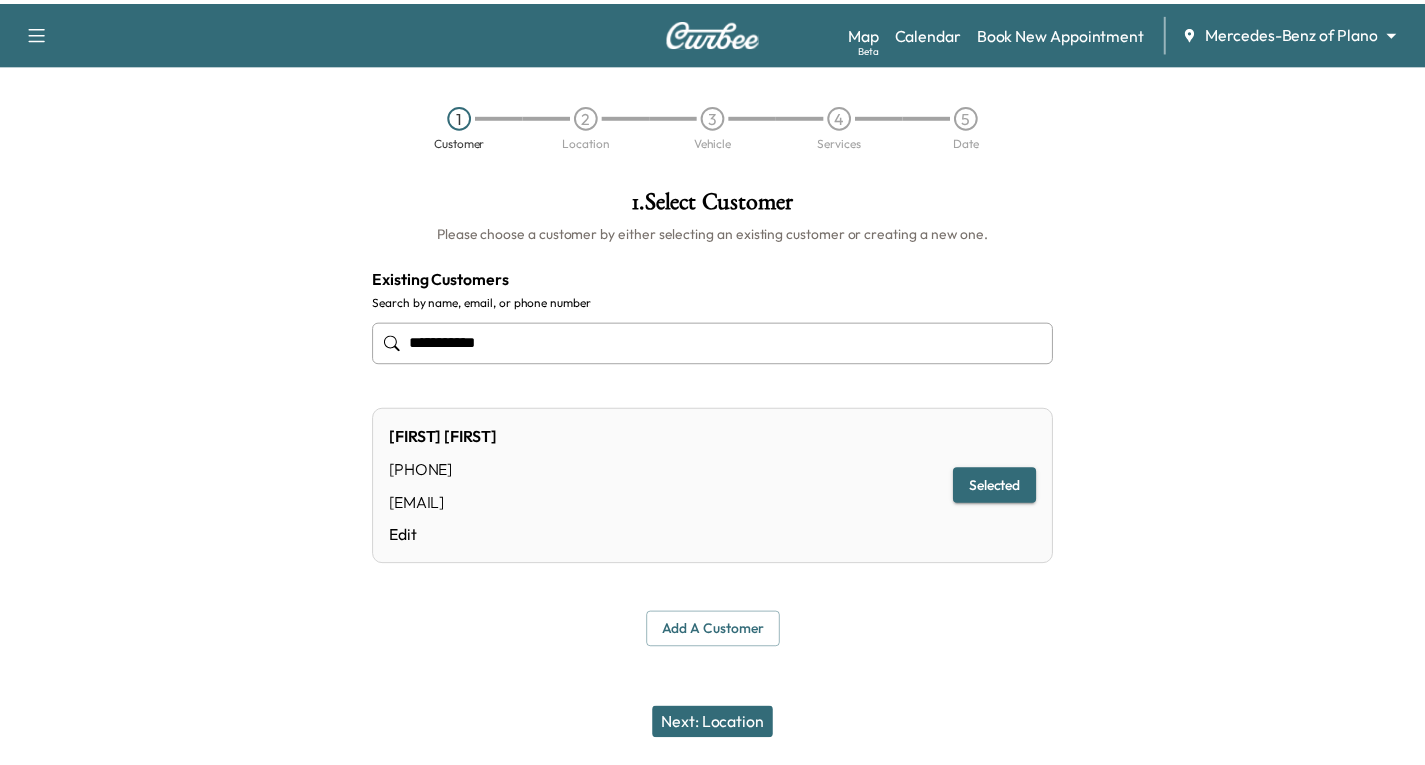scroll, scrollTop: 0, scrollLeft: 0, axis: both 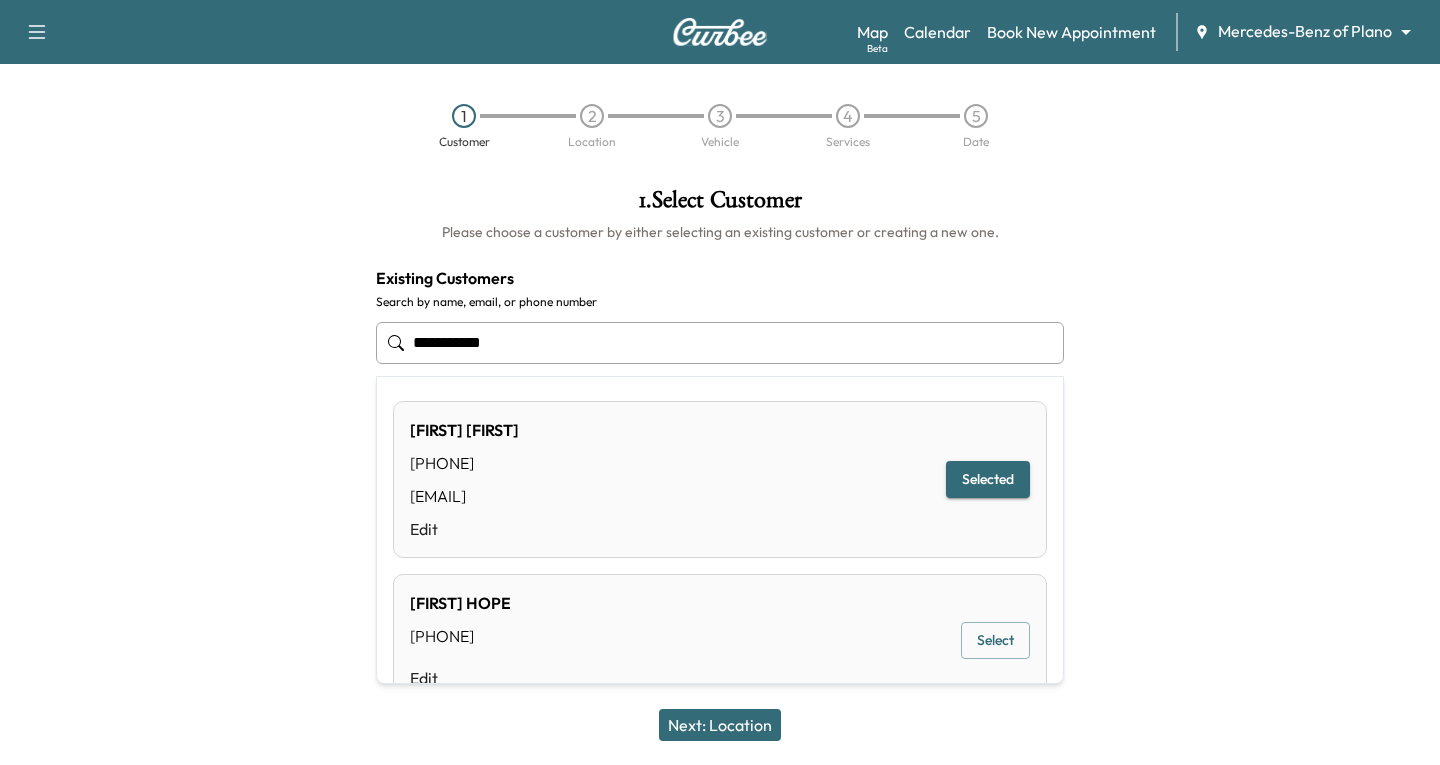 drag, startPoint x: 526, startPoint y: 340, endPoint x: 347, endPoint y: 350, distance: 179.27911 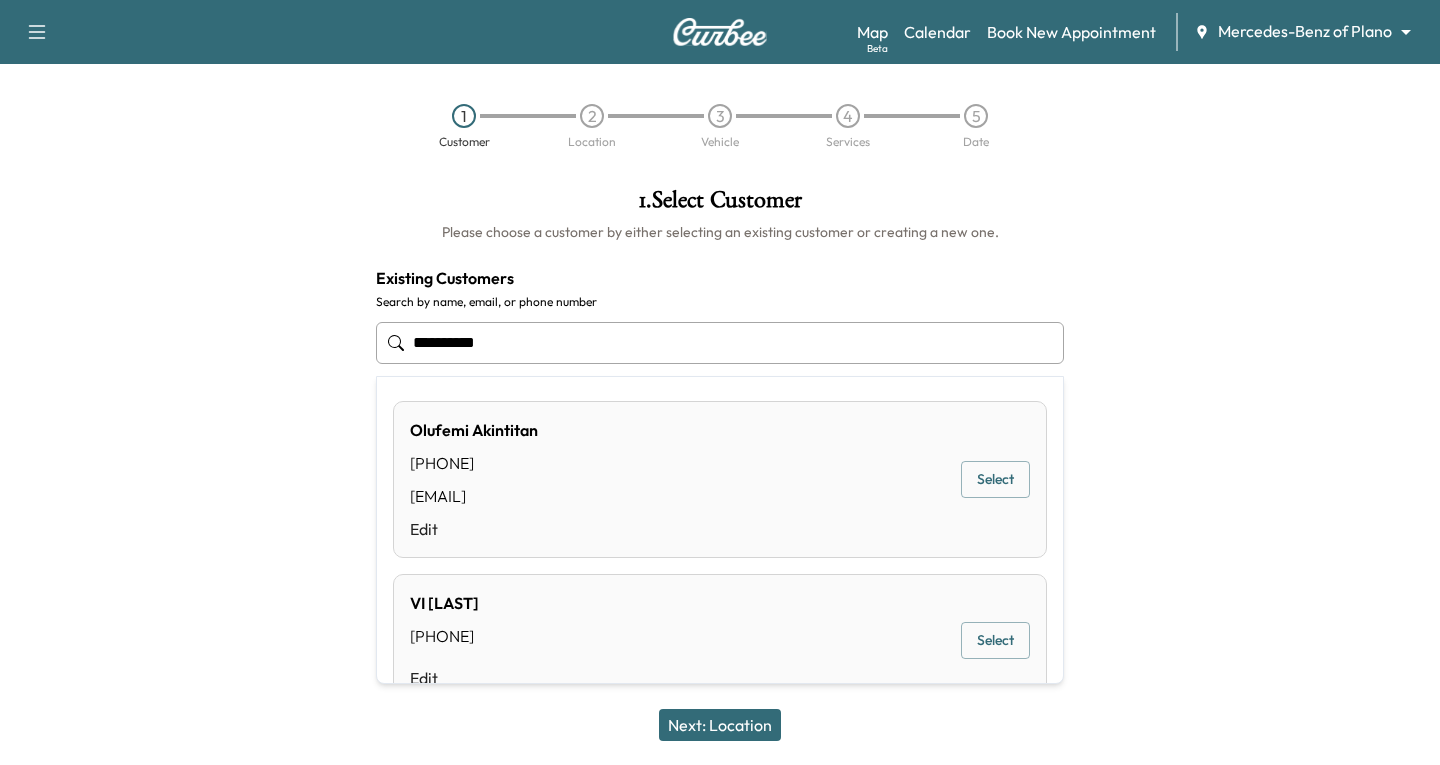 click on "Select" at bounding box center [995, 479] 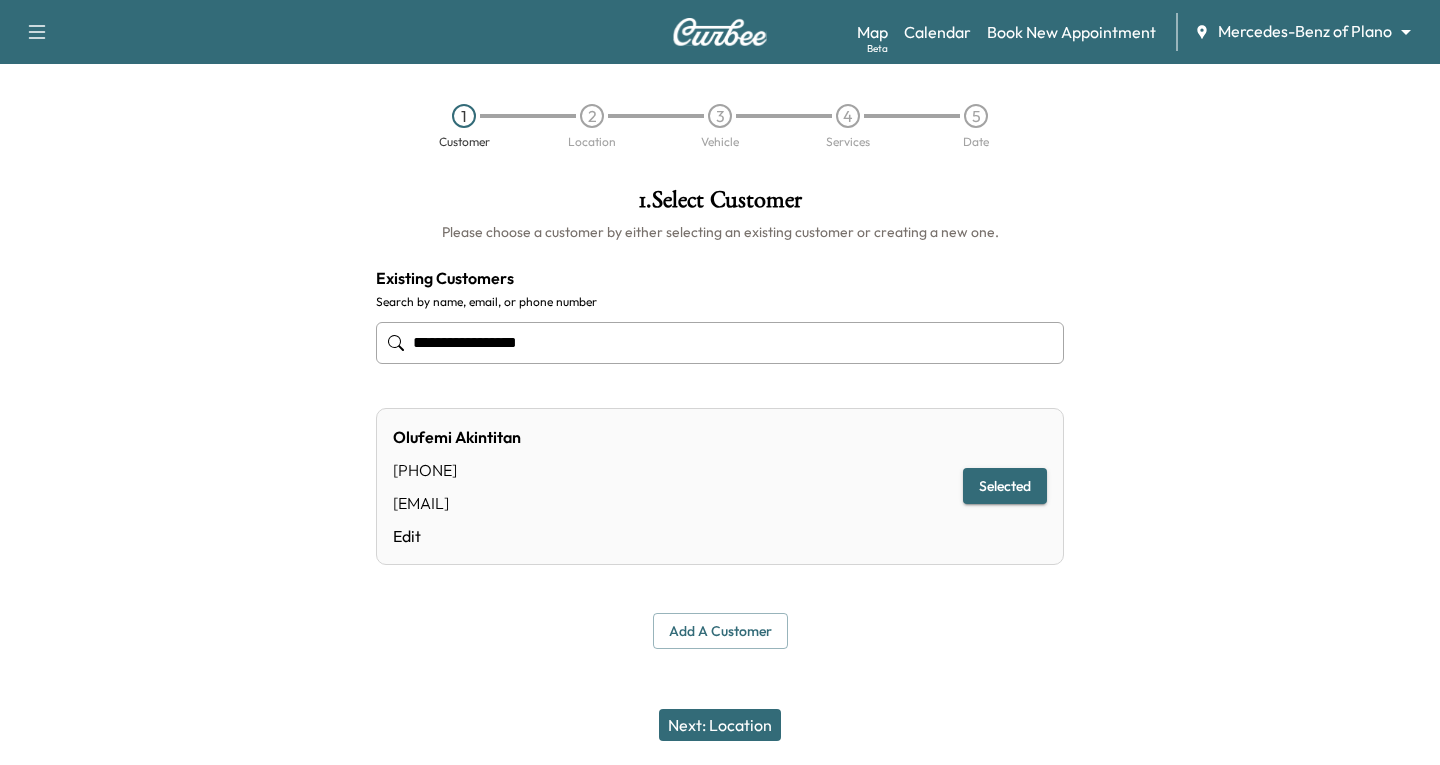type on "**********" 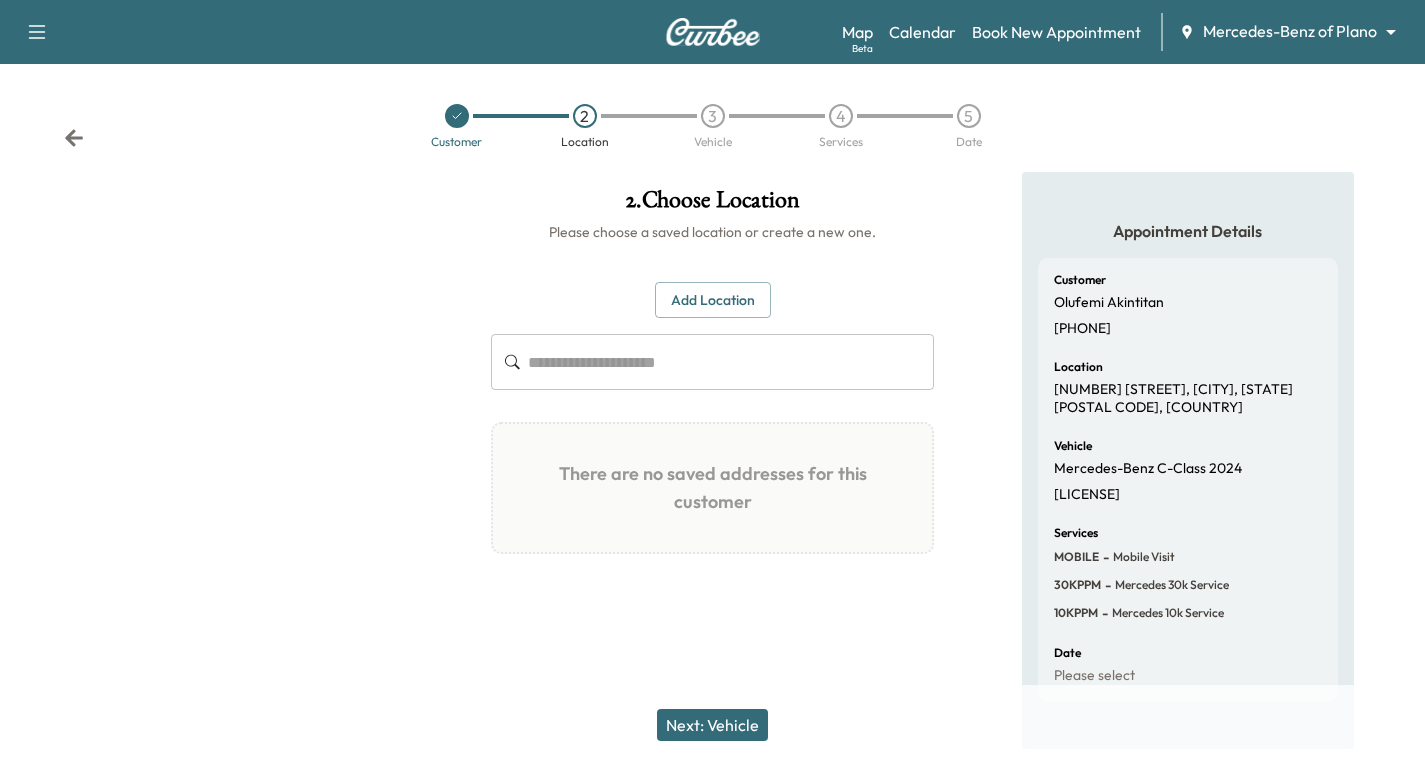 click on "Add Location" at bounding box center [713, 300] 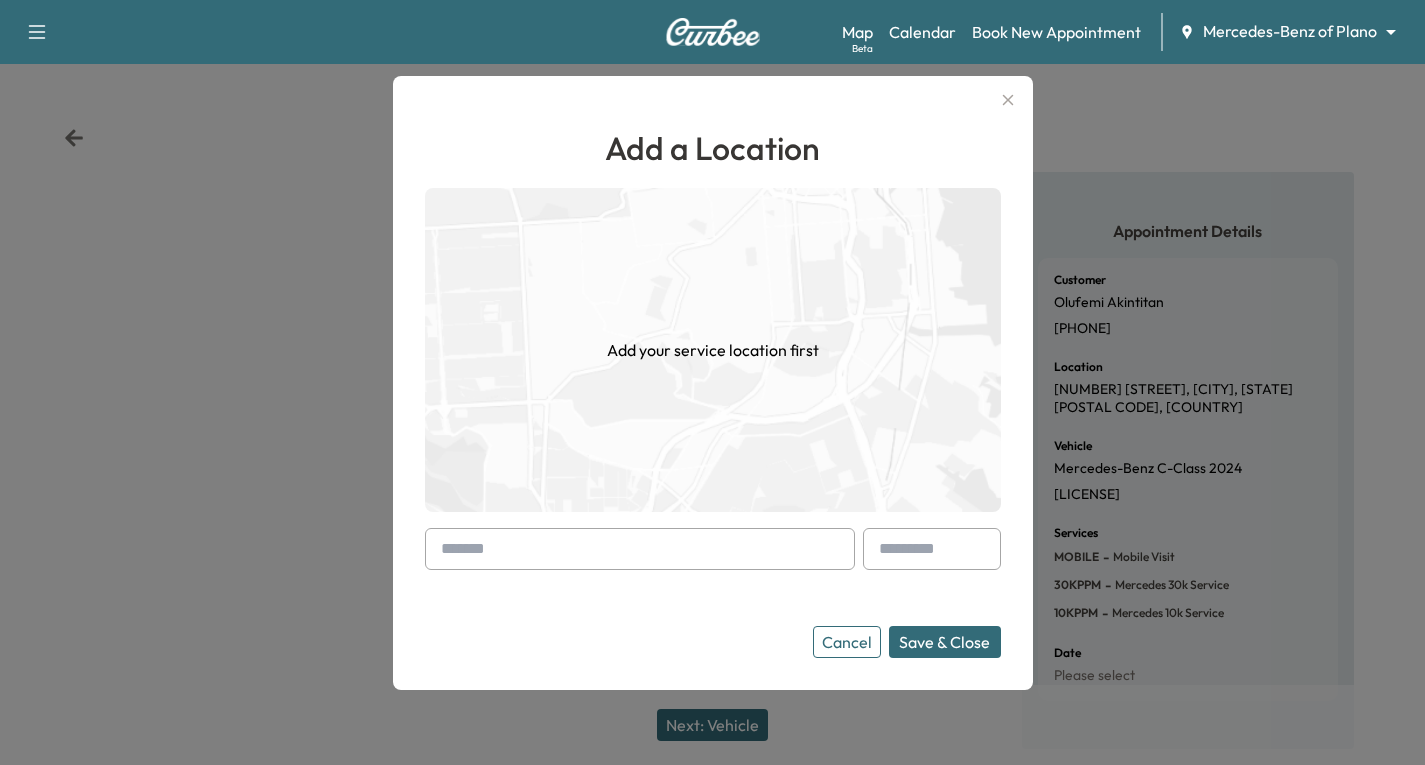click at bounding box center (445, 549) 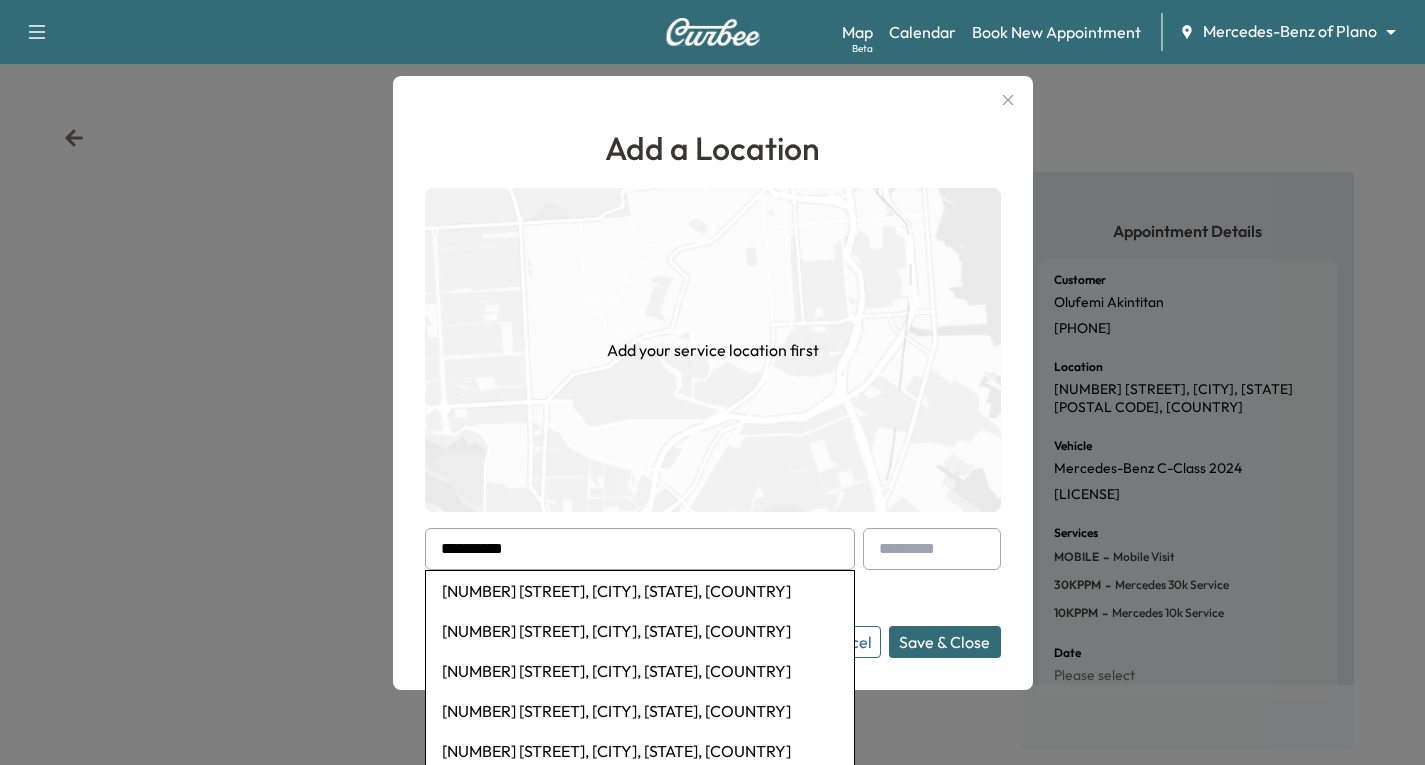 click on "[NUMBER] [STREET], [CITY], [STATE], [COUNTRY]" at bounding box center [640, 591] 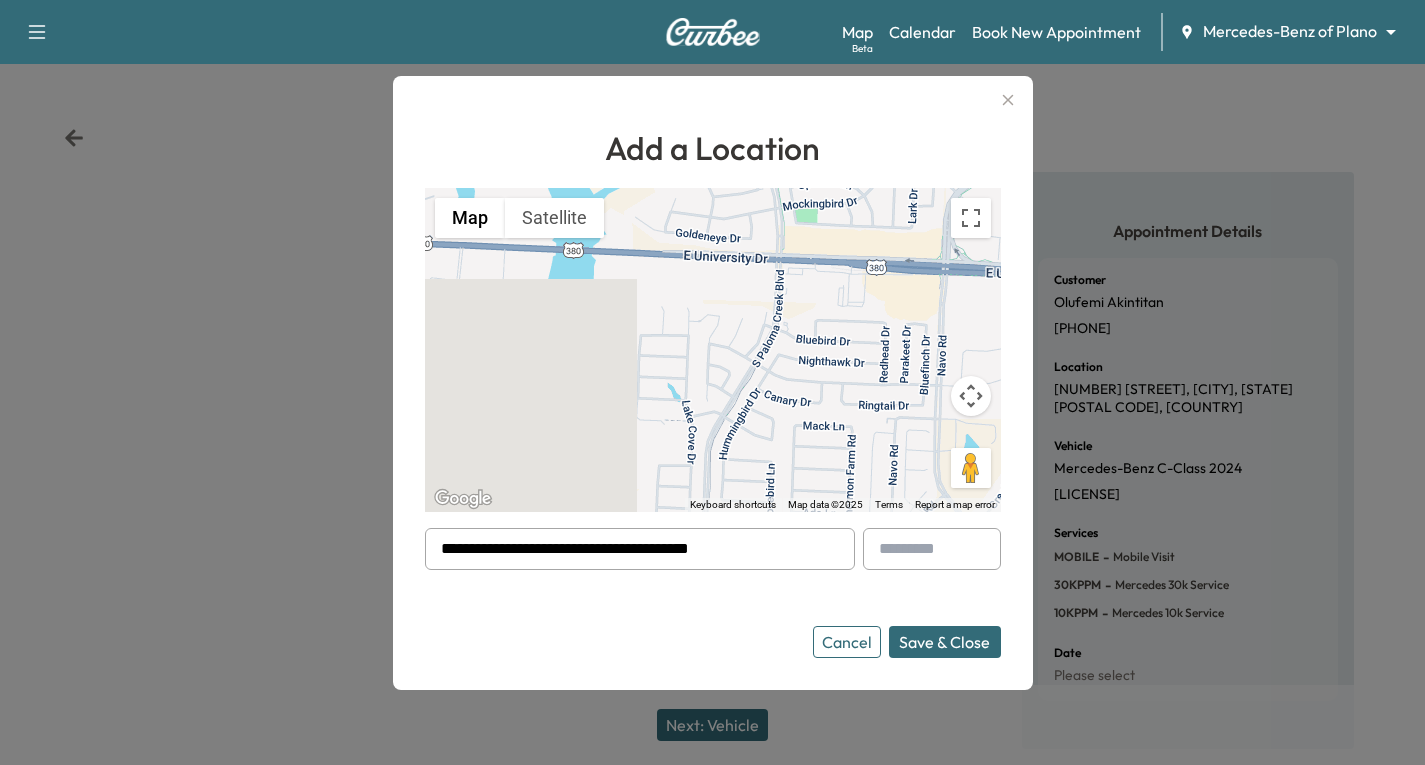 click on "Save & Close" at bounding box center [945, 642] 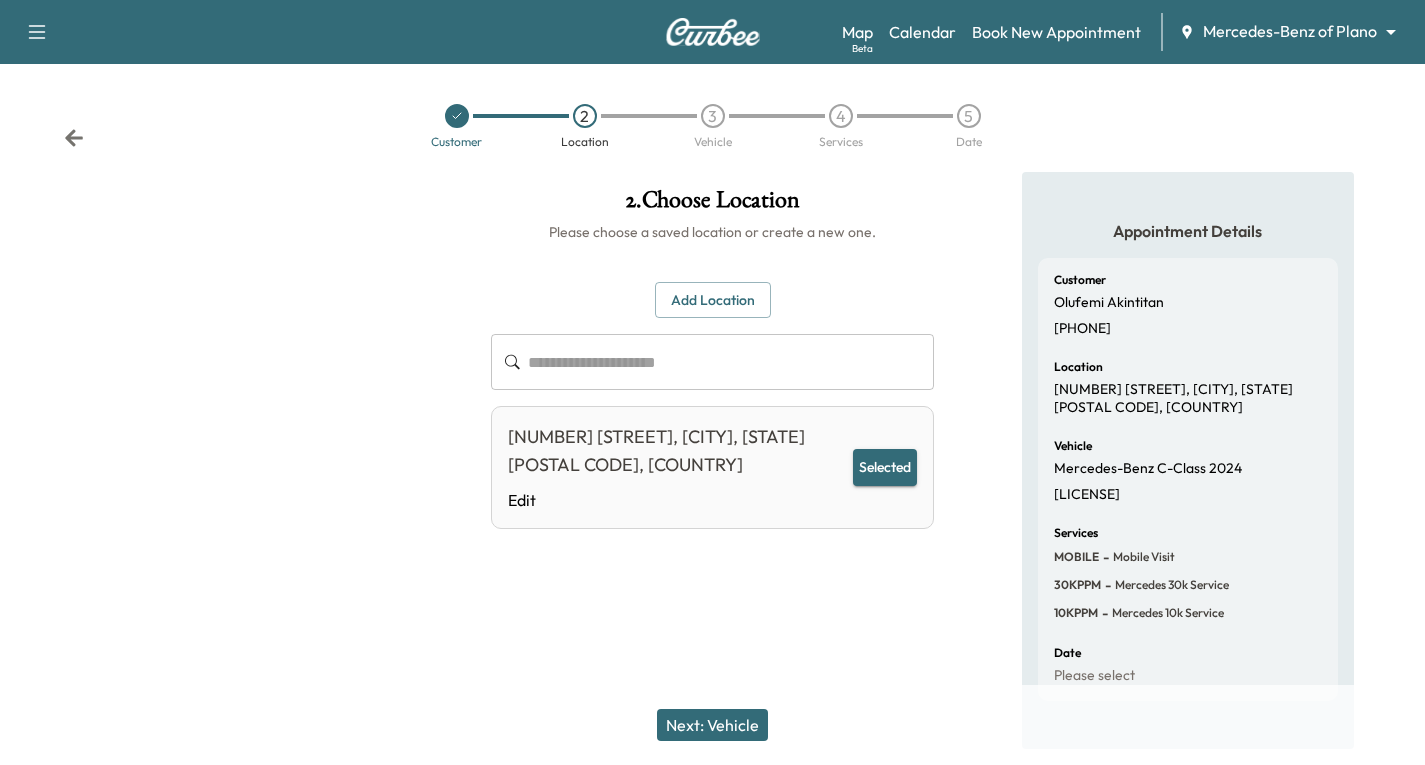 click on "Selected" at bounding box center (885, 467) 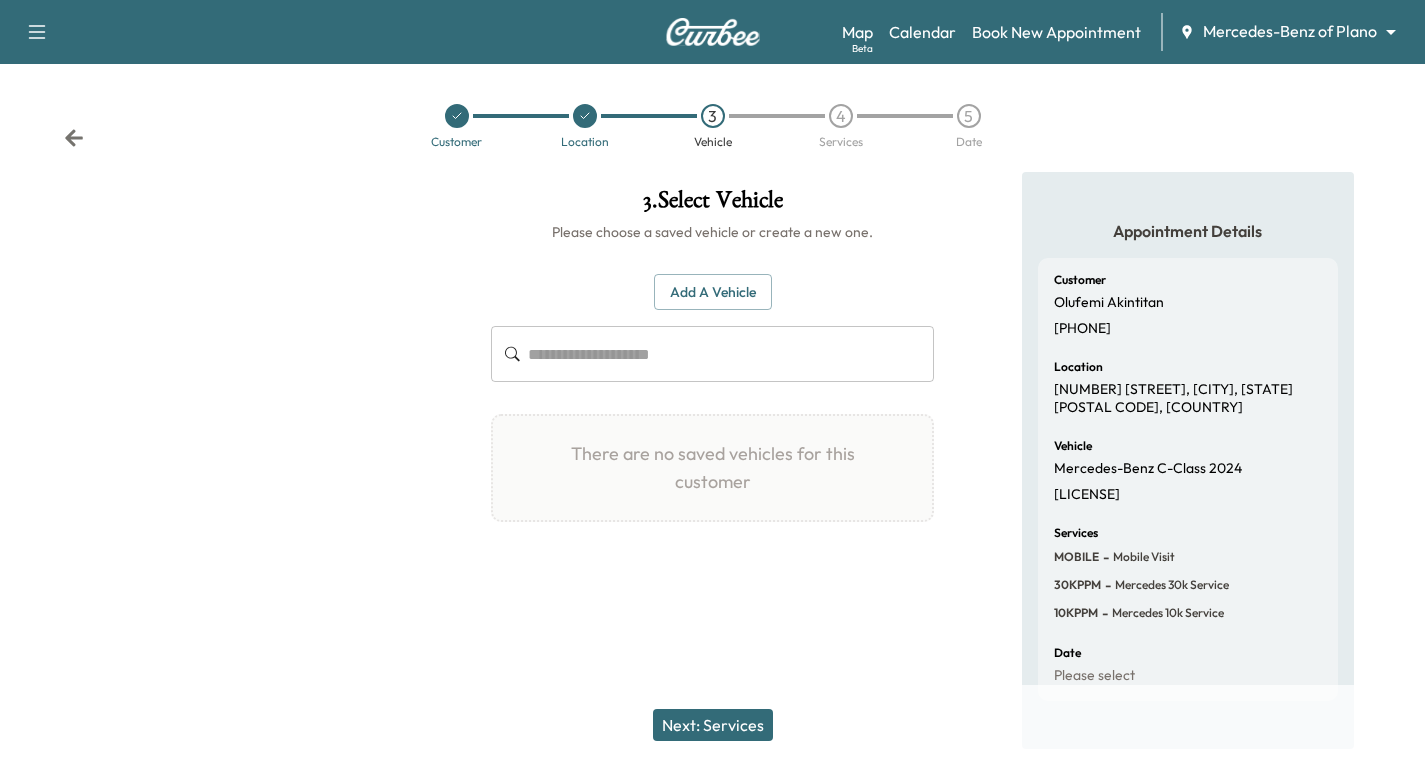 click on "Add a Vehicle" at bounding box center (713, 292) 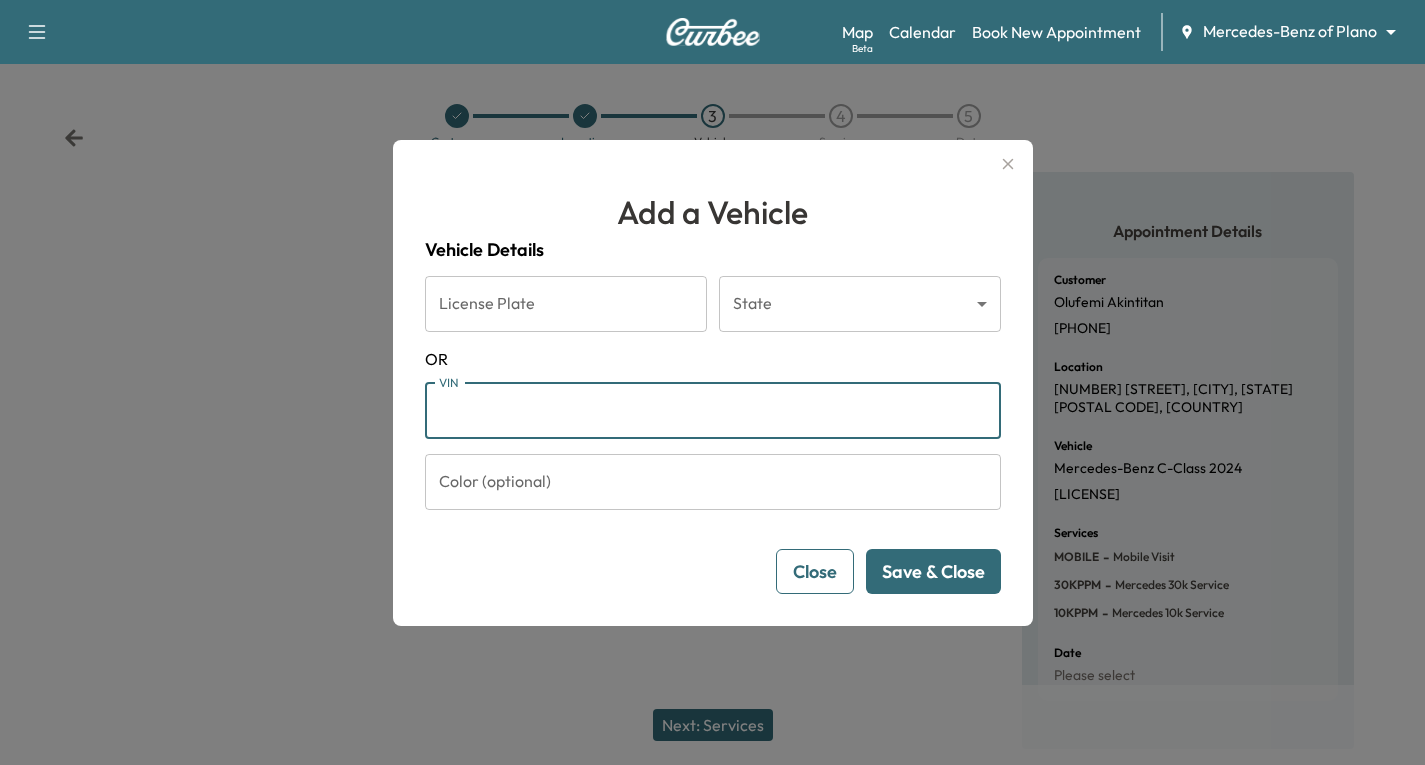 click on "VIN" at bounding box center (713, 411) 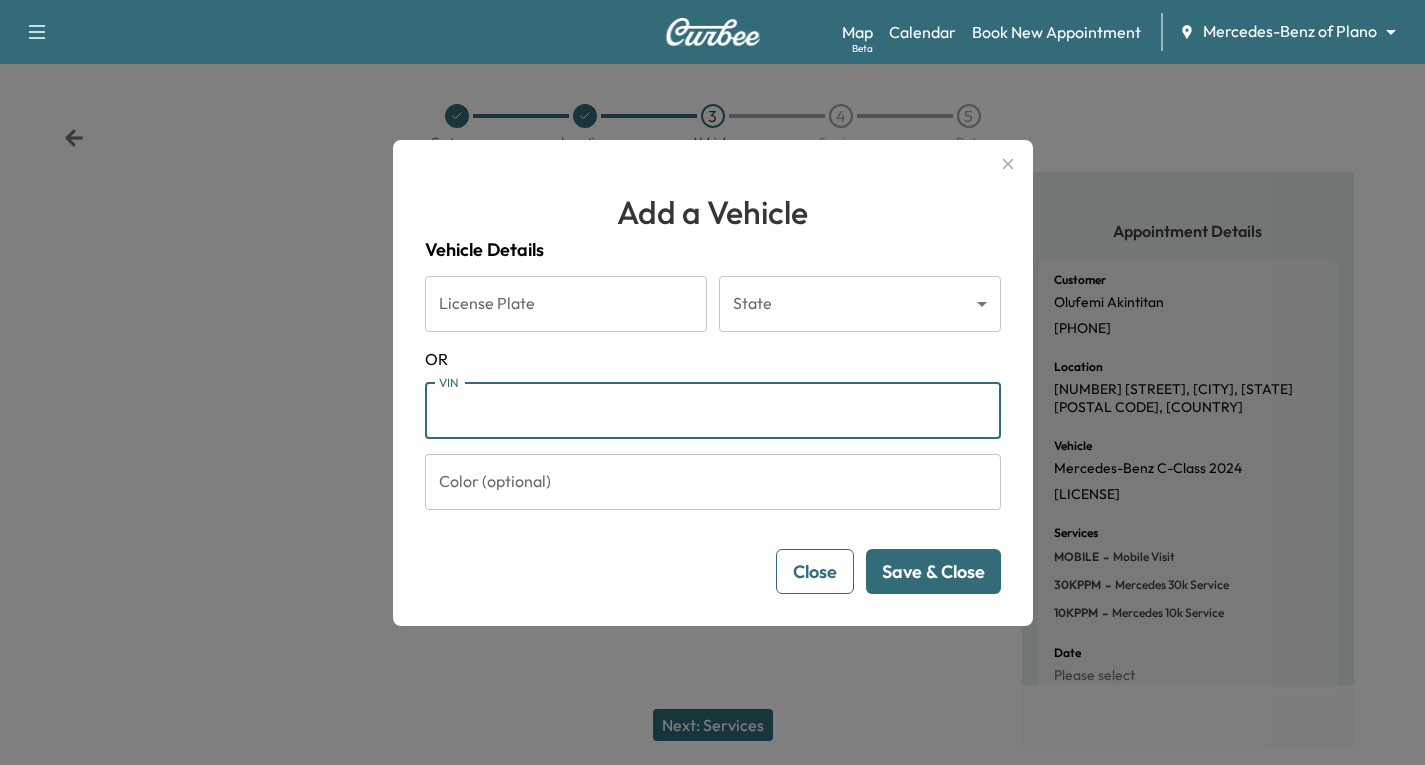 paste on "**********" 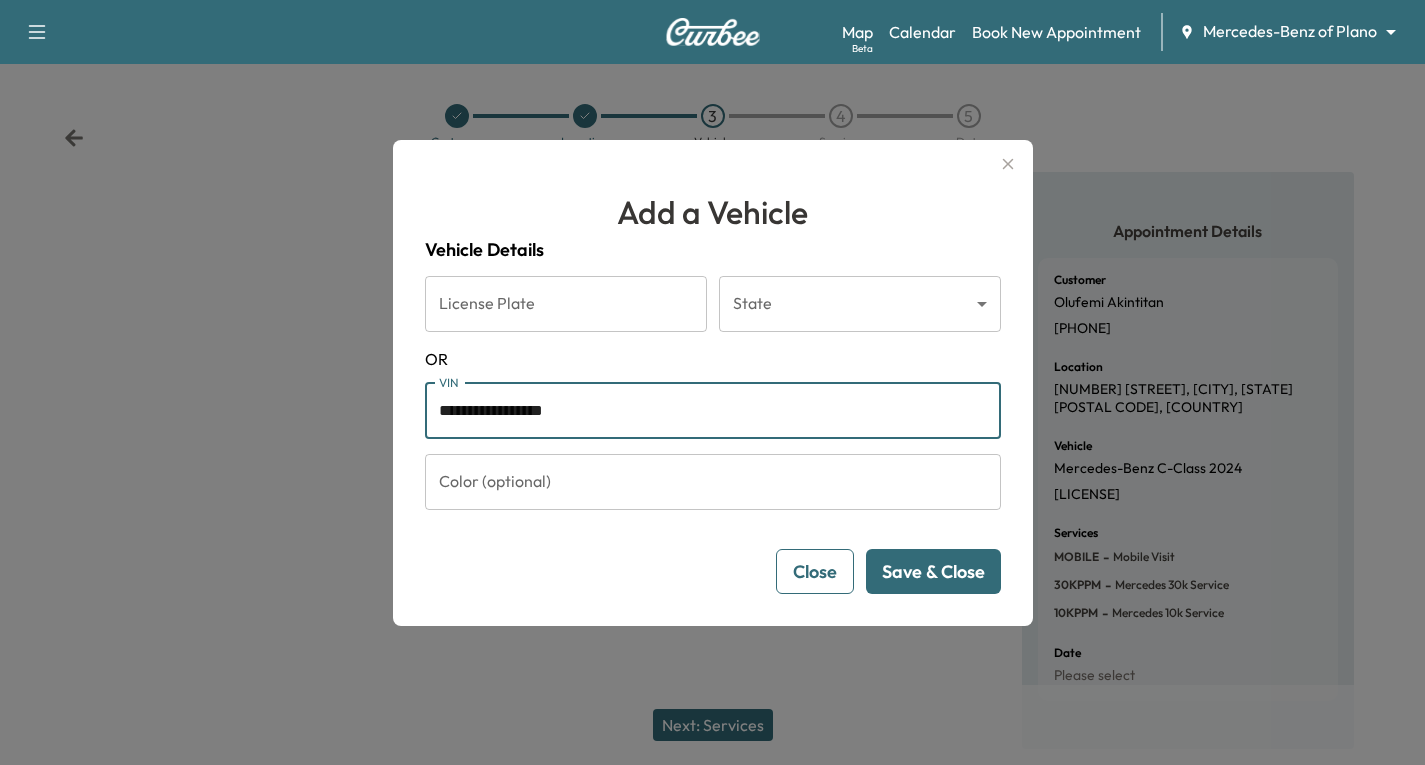 type on "**********" 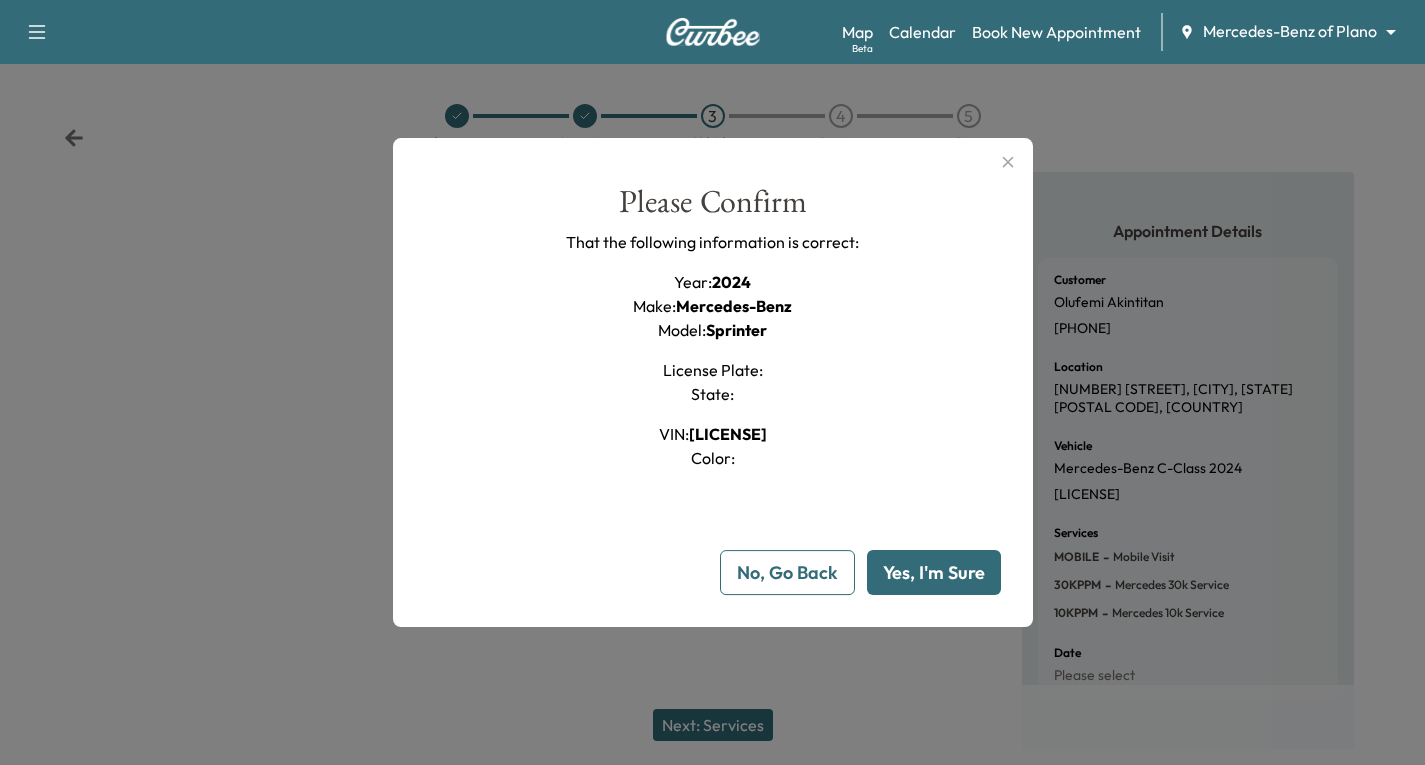 click on "Yes, I'm Sure" at bounding box center (934, 572) 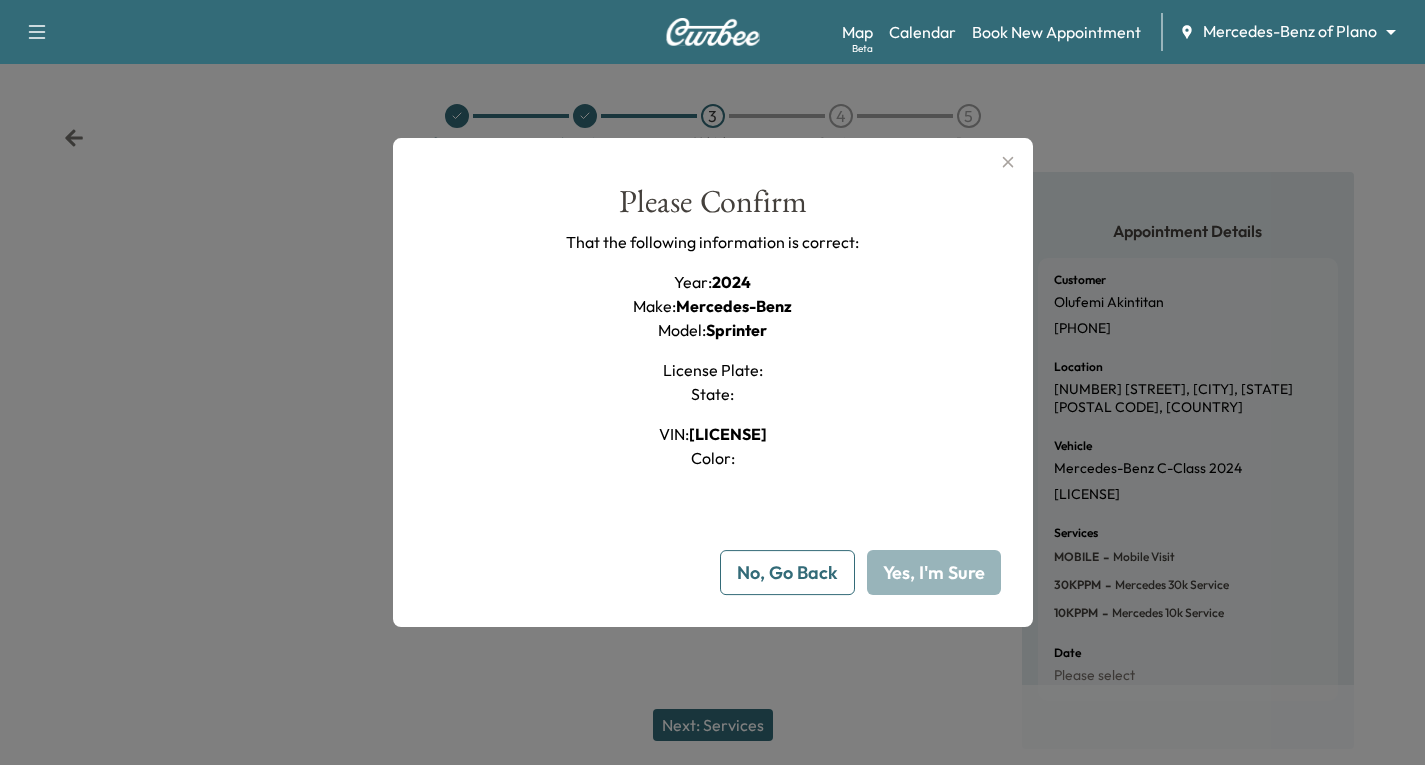 type 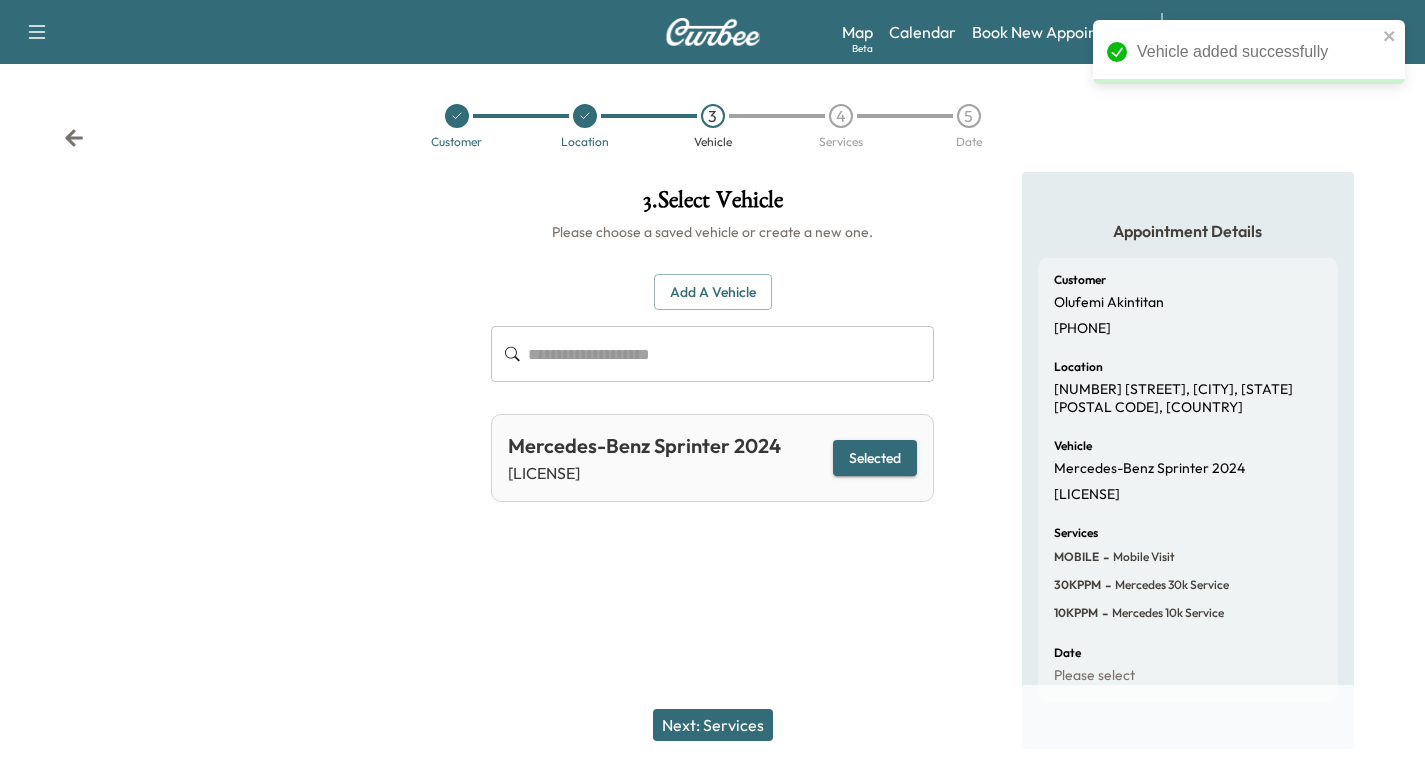 click on "Next: Services" at bounding box center (713, 725) 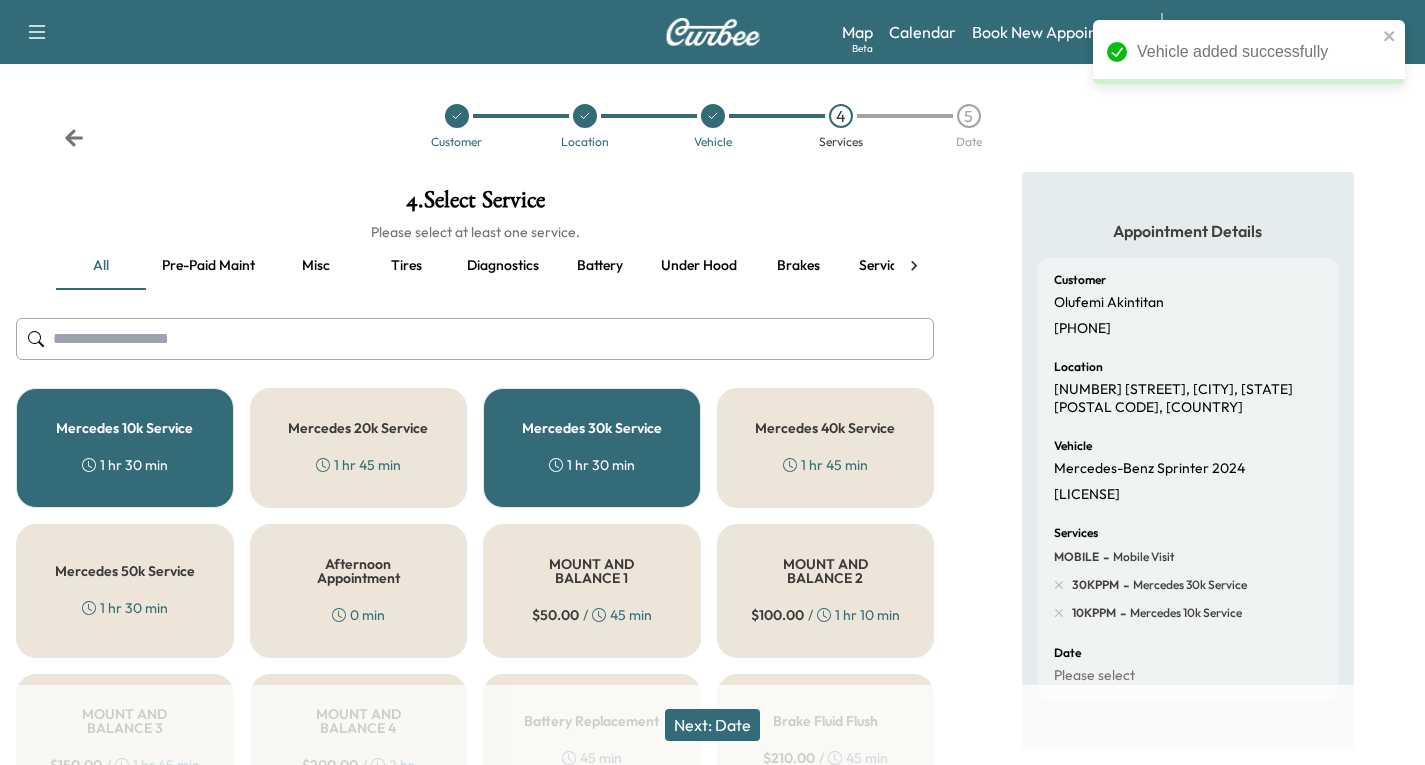 click on "Mercedes 30k Service" at bounding box center [592, 428] 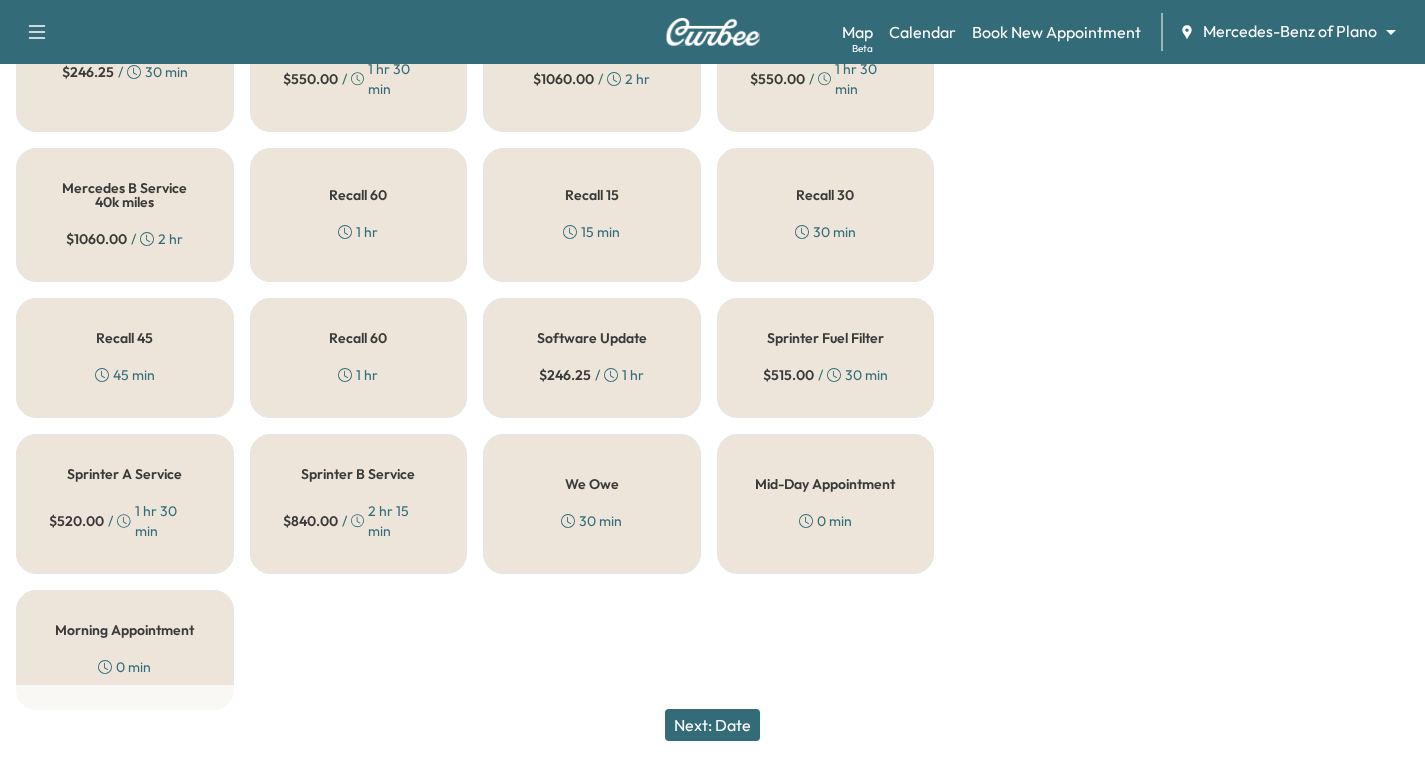 scroll, scrollTop: 1000, scrollLeft: 0, axis: vertical 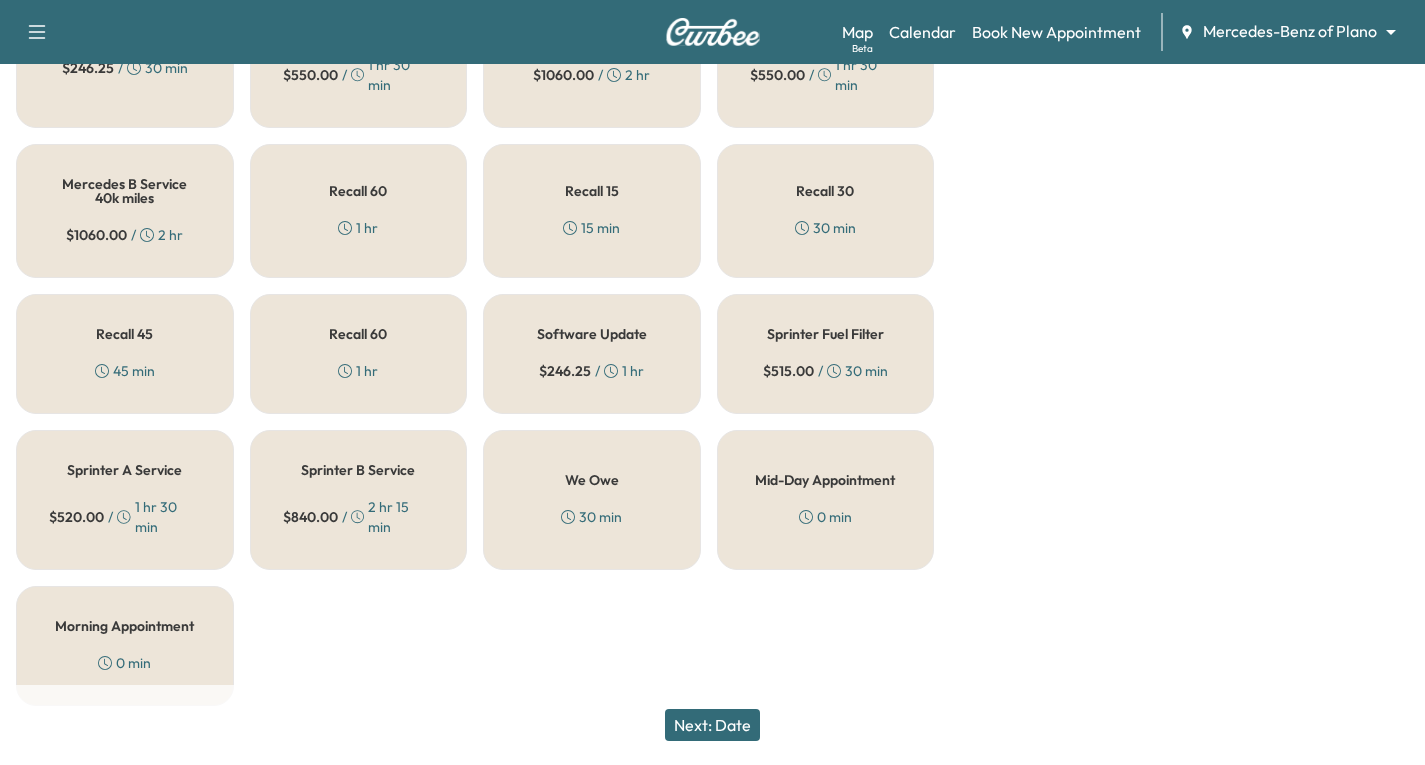 click on "Sprinter A Service" at bounding box center [124, 470] 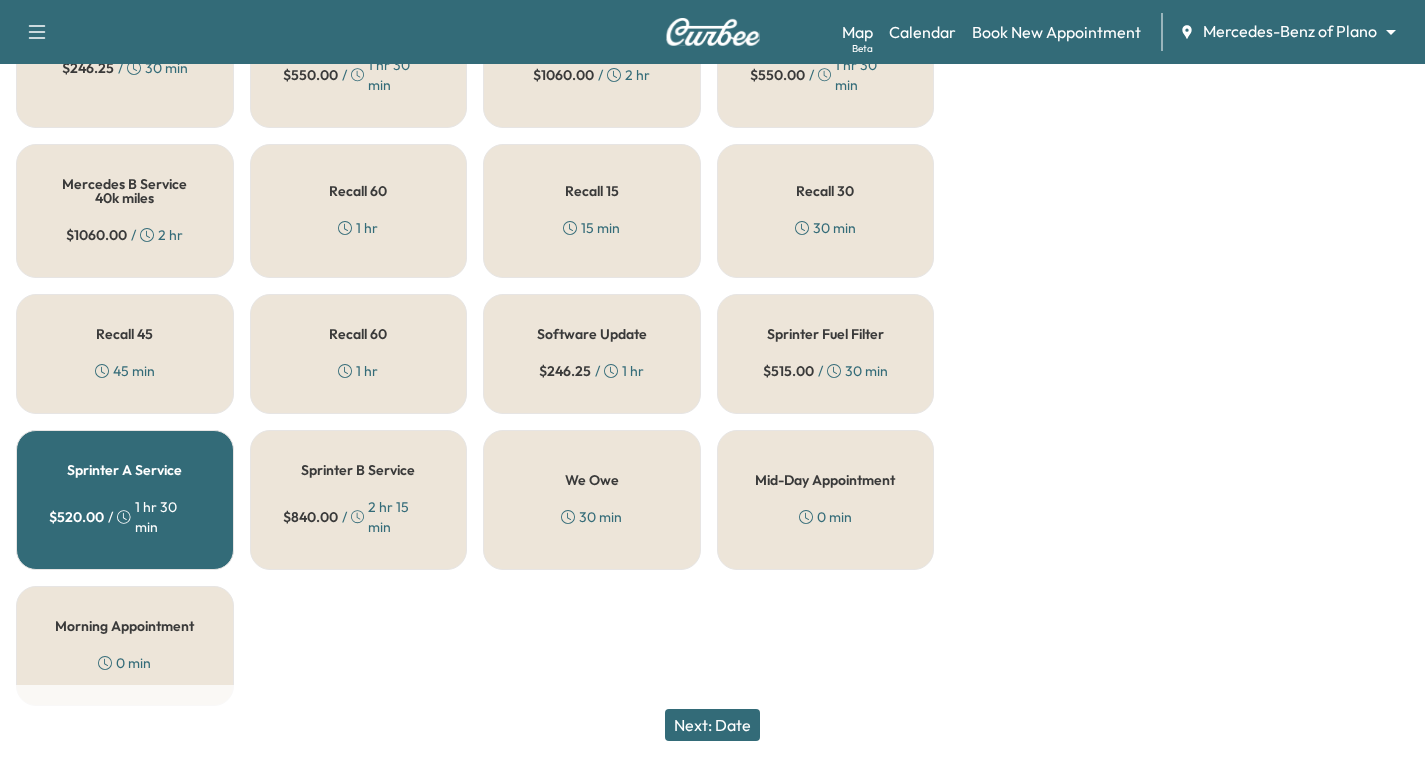 click on "Next: Date" at bounding box center (712, 725) 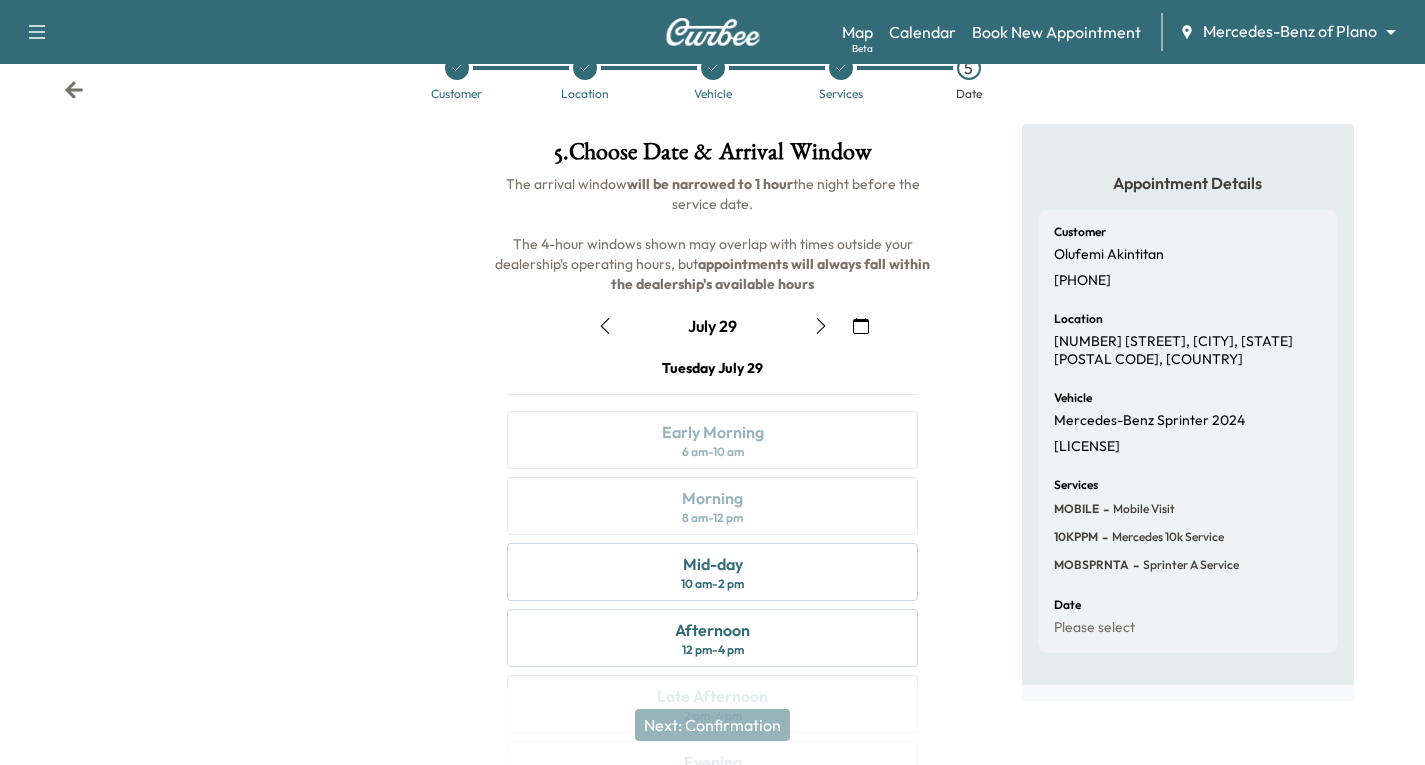 scroll, scrollTop: 236, scrollLeft: 0, axis: vertical 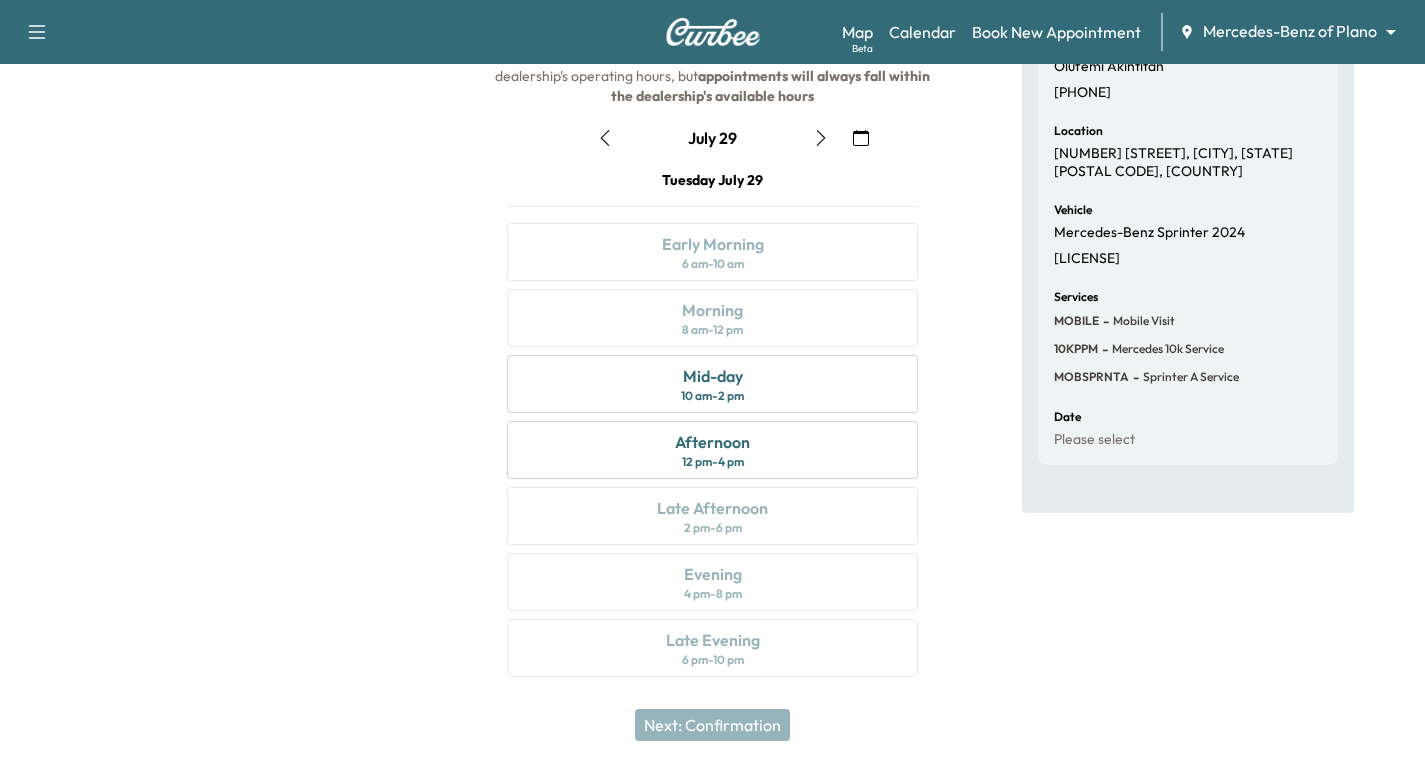 click at bounding box center [821, 138] 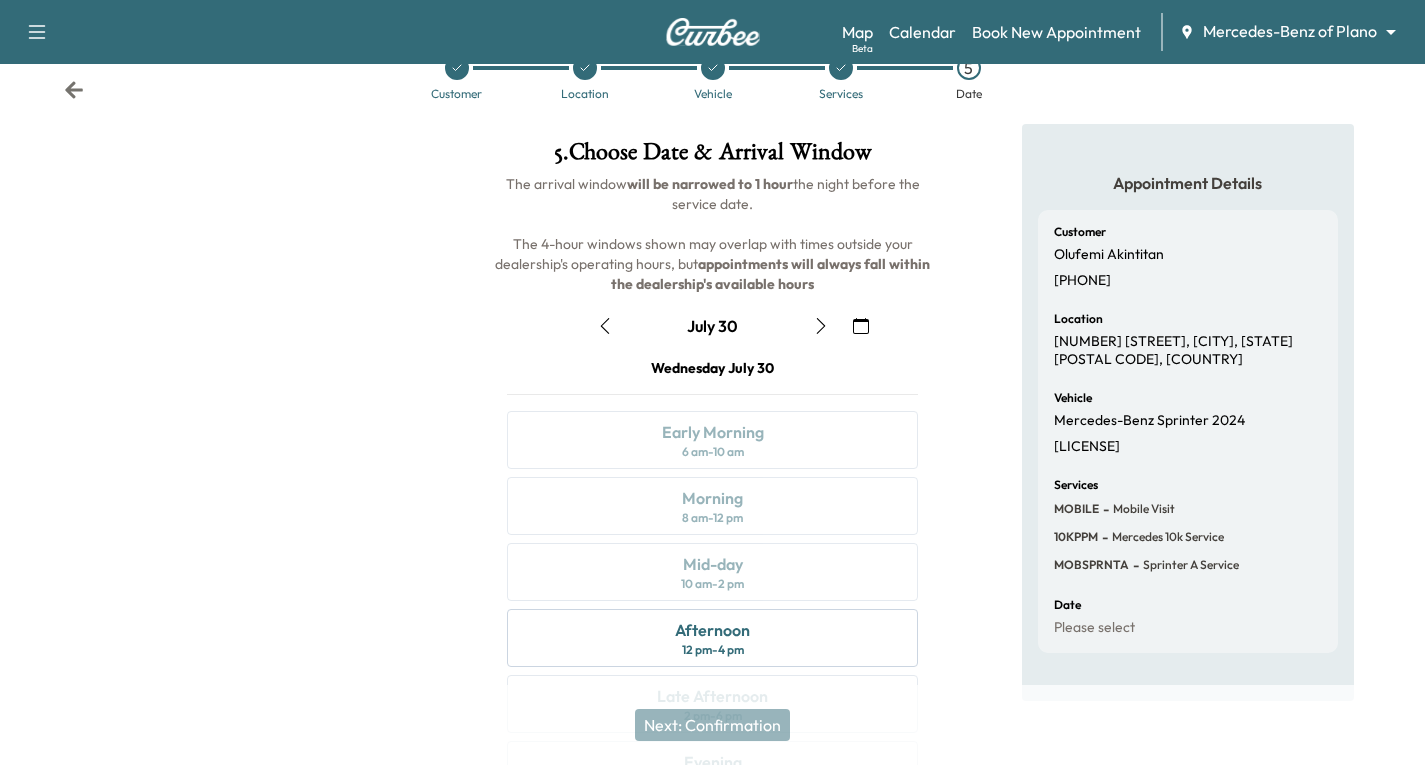 scroll, scrollTop: 236, scrollLeft: 0, axis: vertical 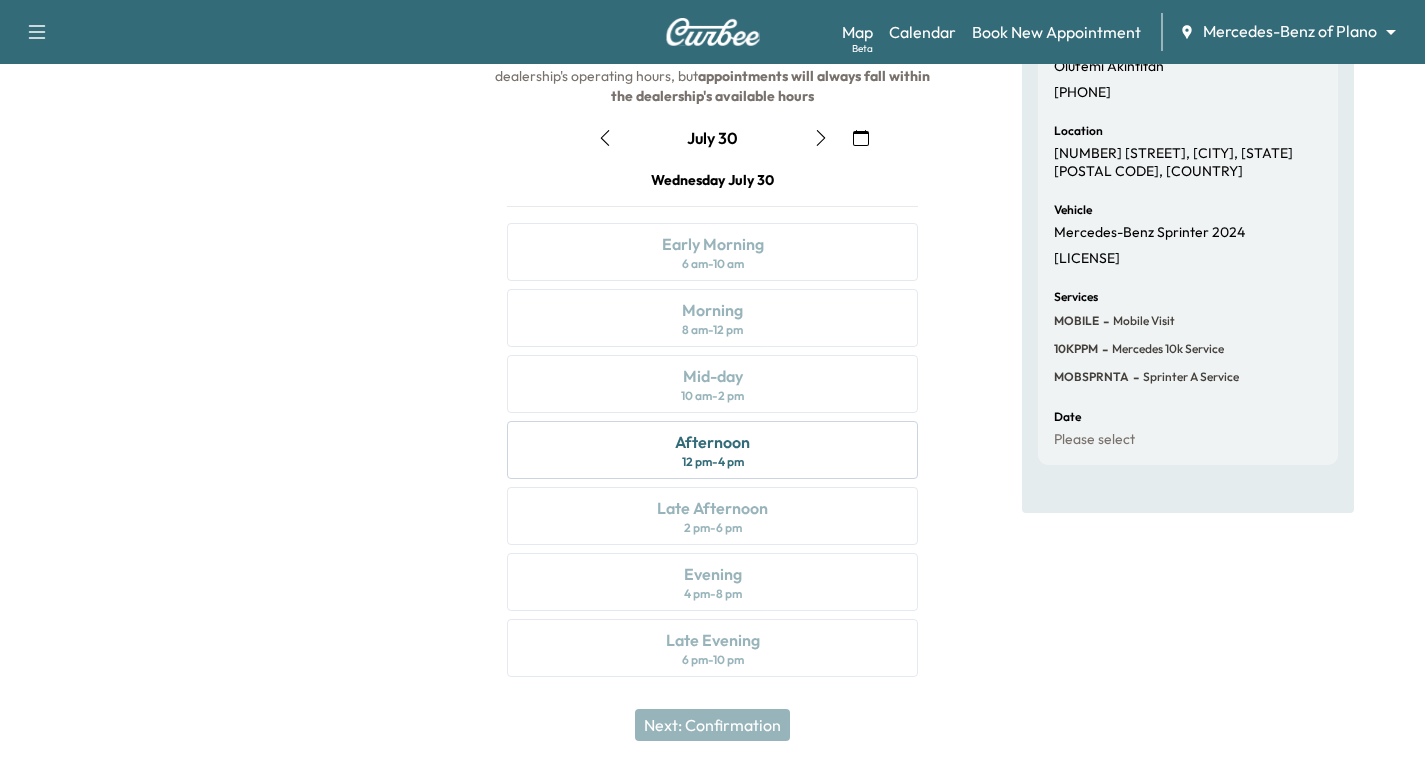 click 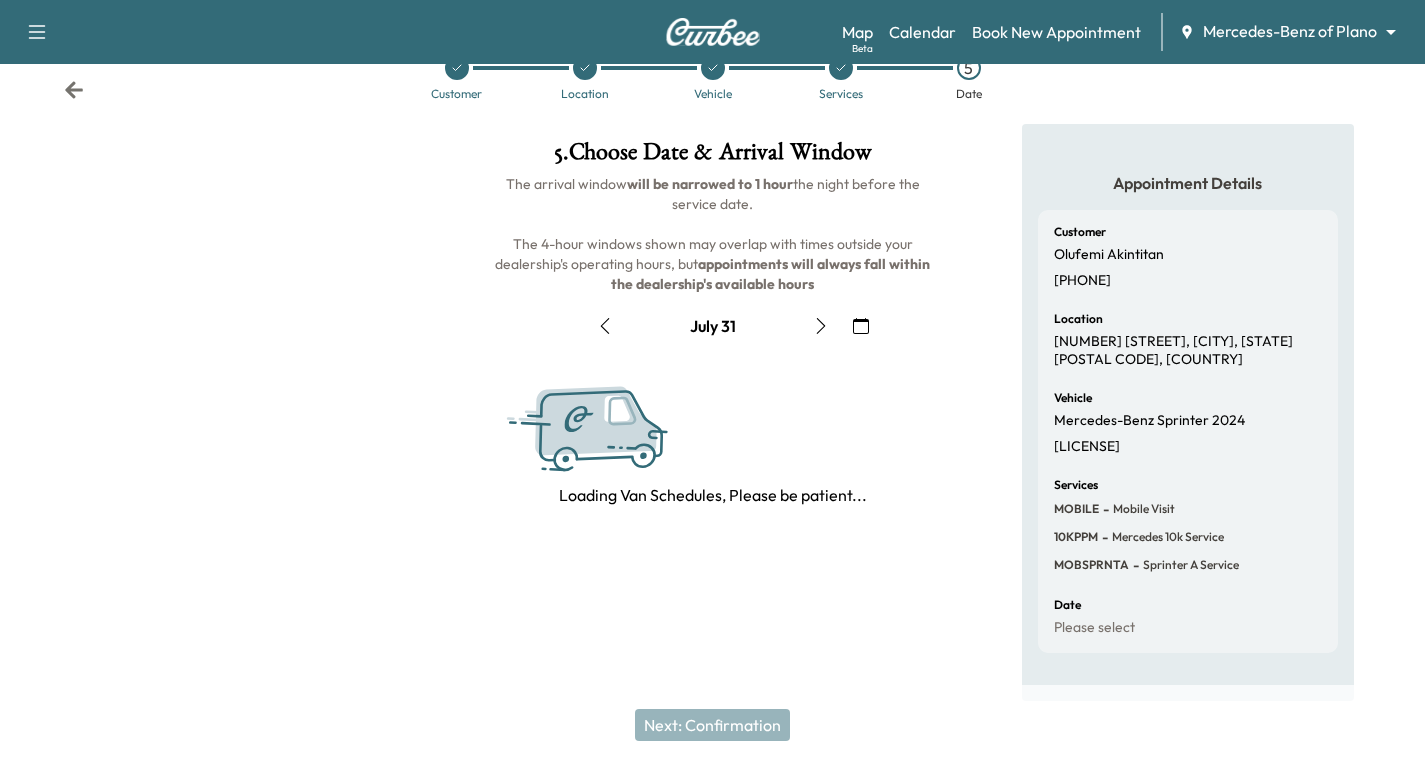 scroll, scrollTop: 236, scrollLeft: 0, axis: vertical 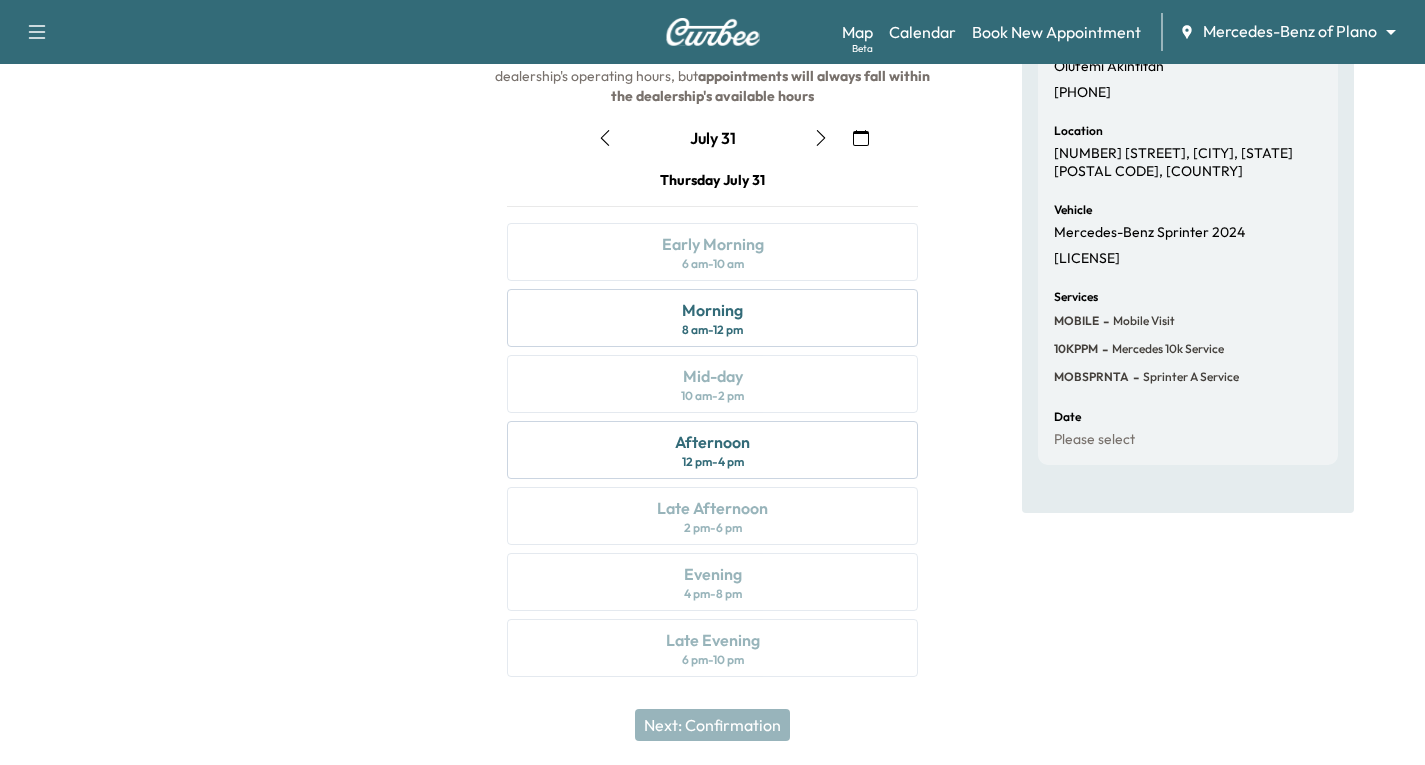 click 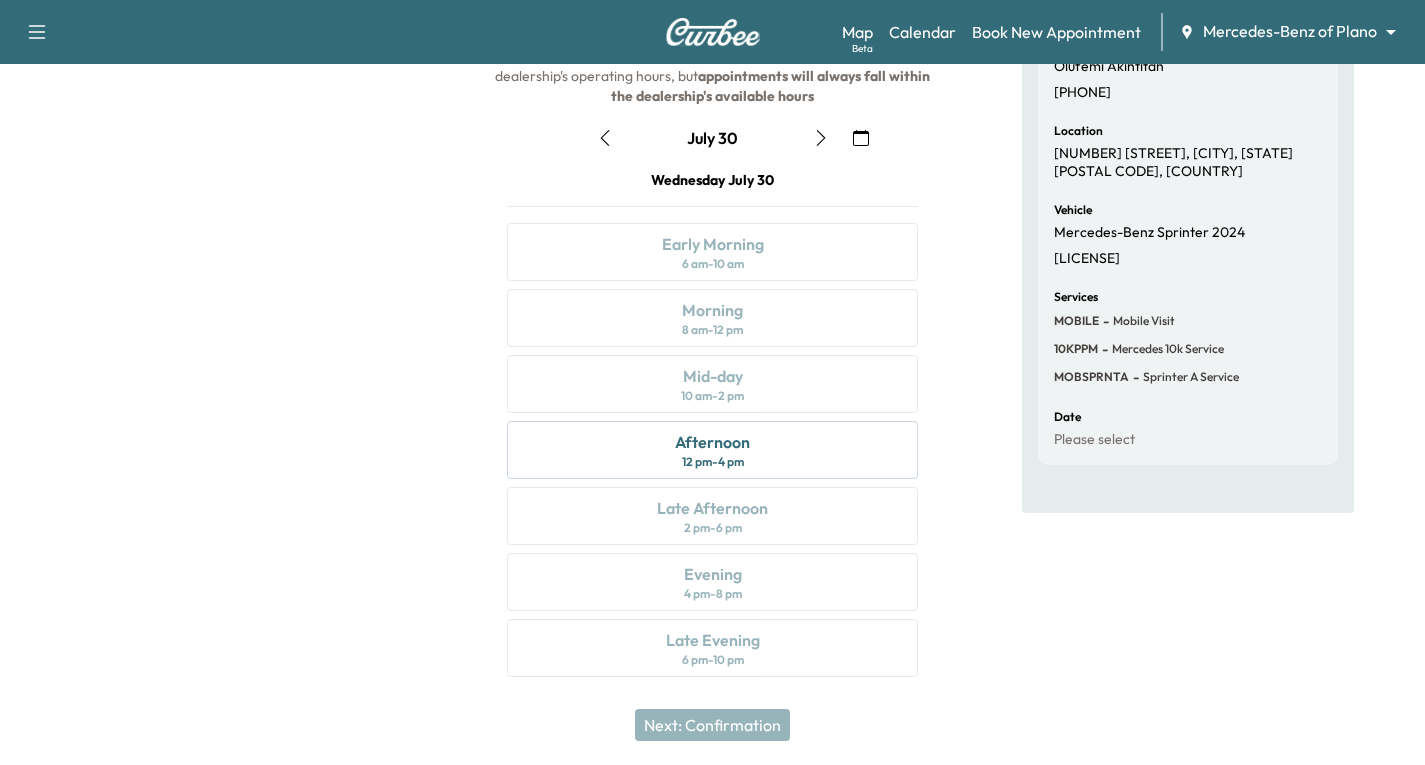 click 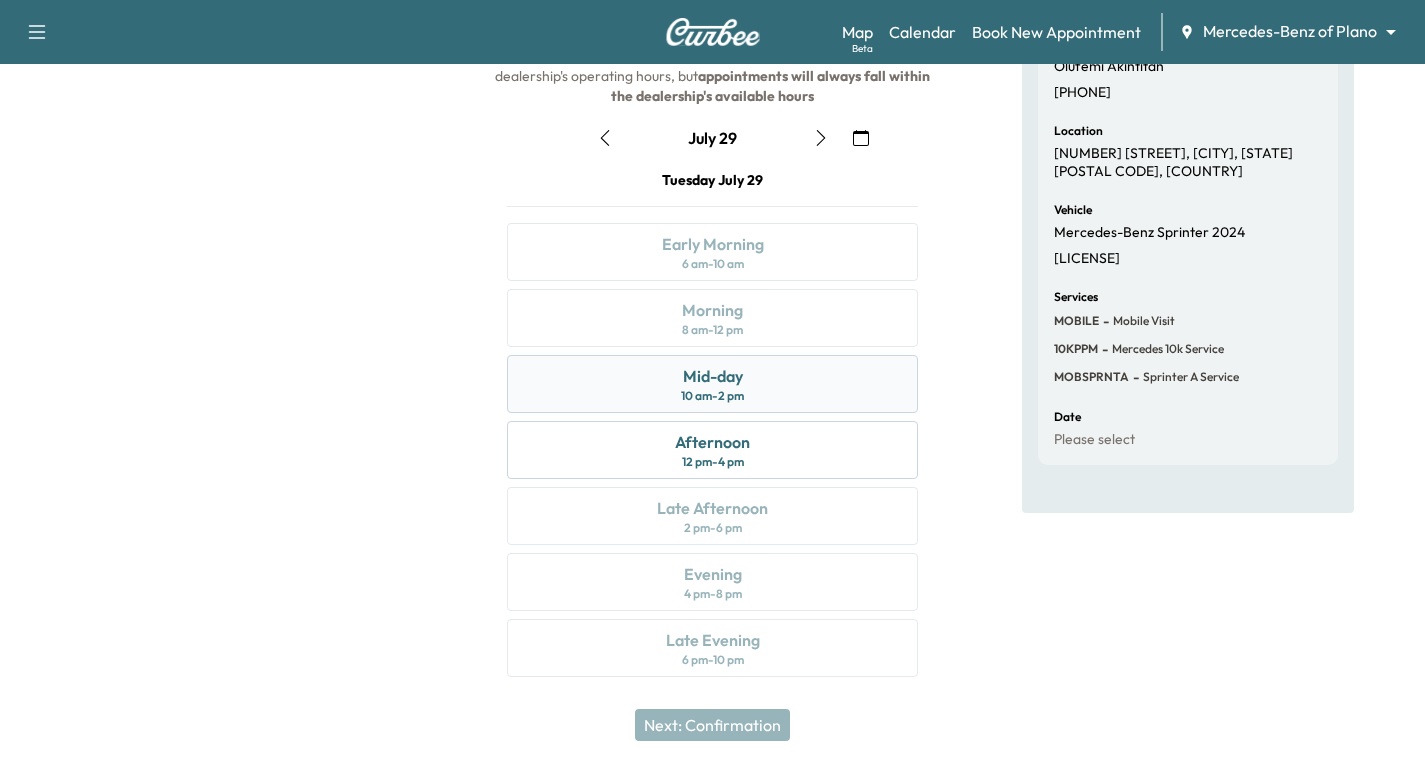 click on "Mid-day 10 am  -  2 pm" at bounding box center [712, 384] 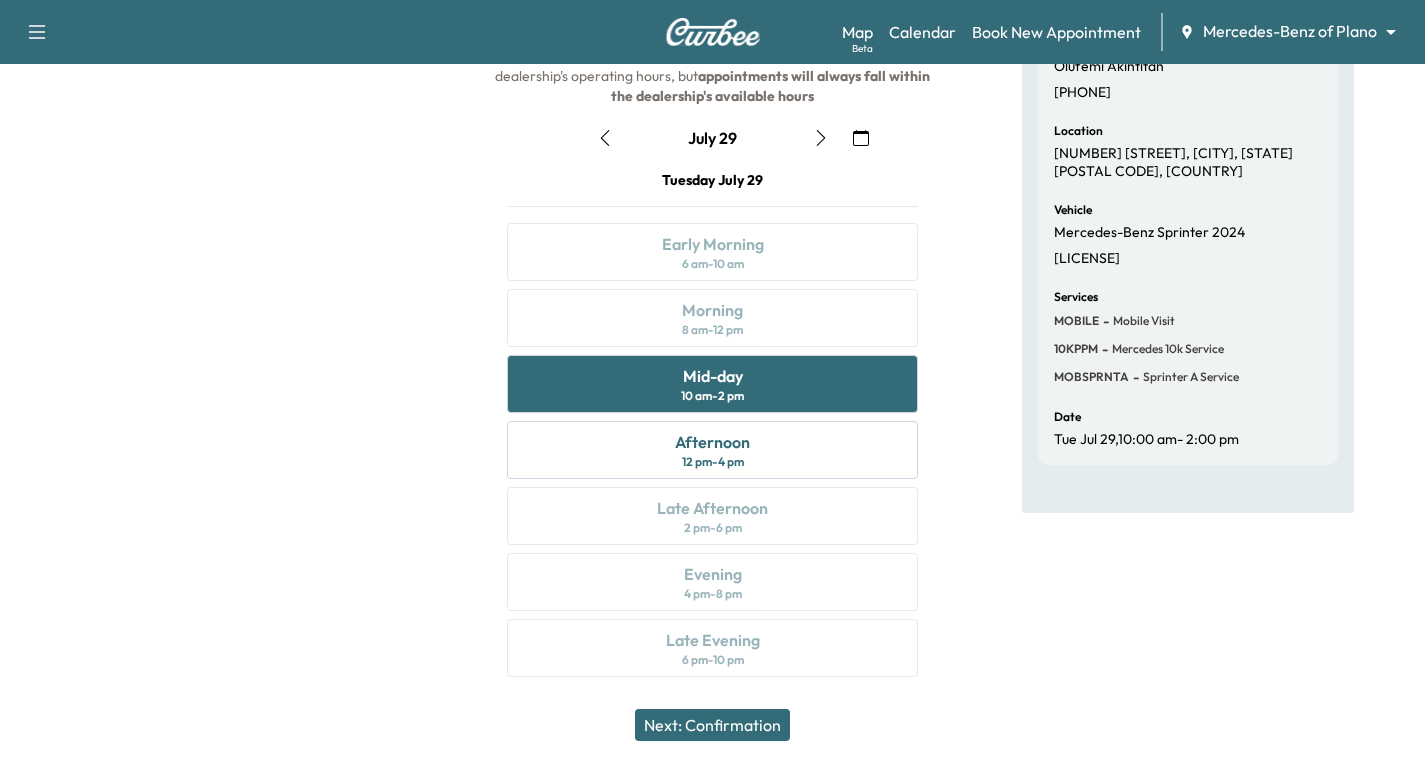 click 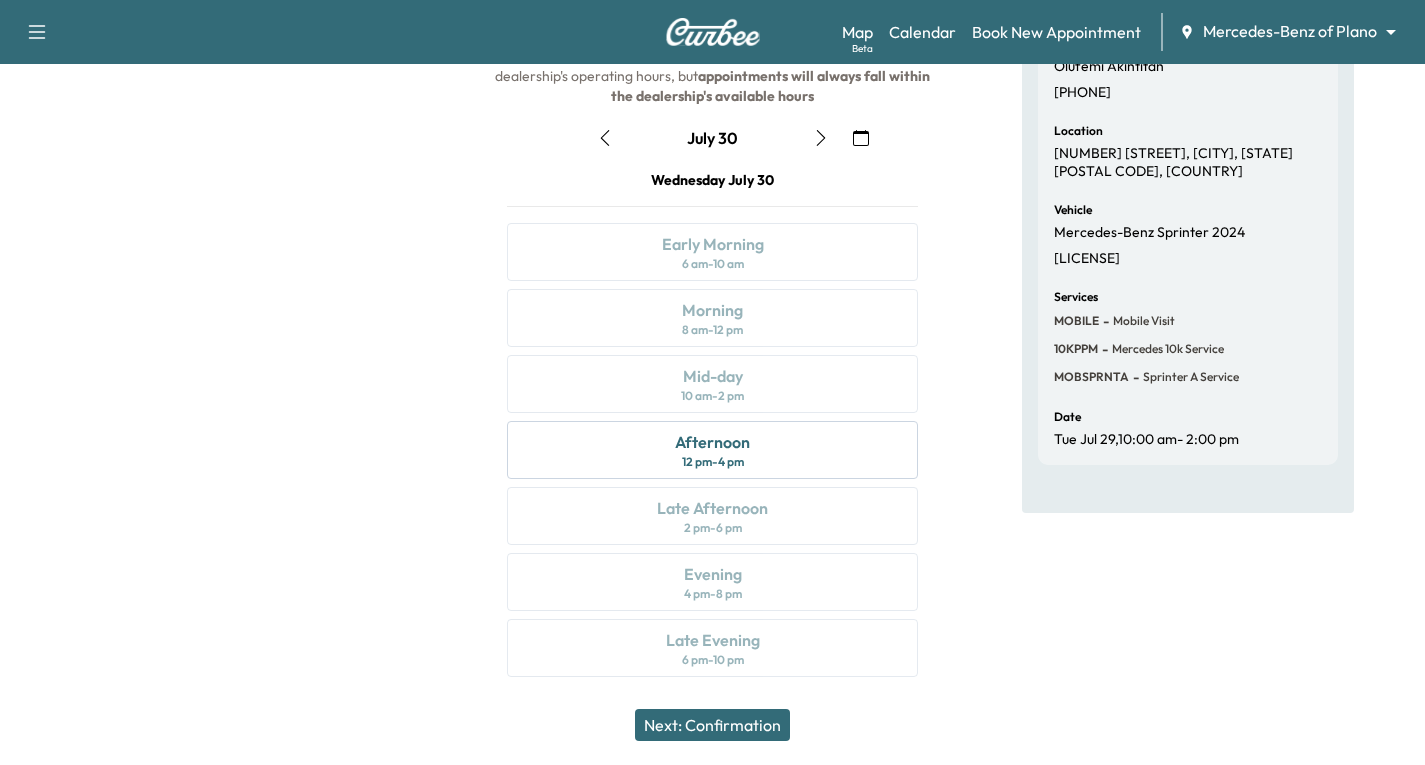 click 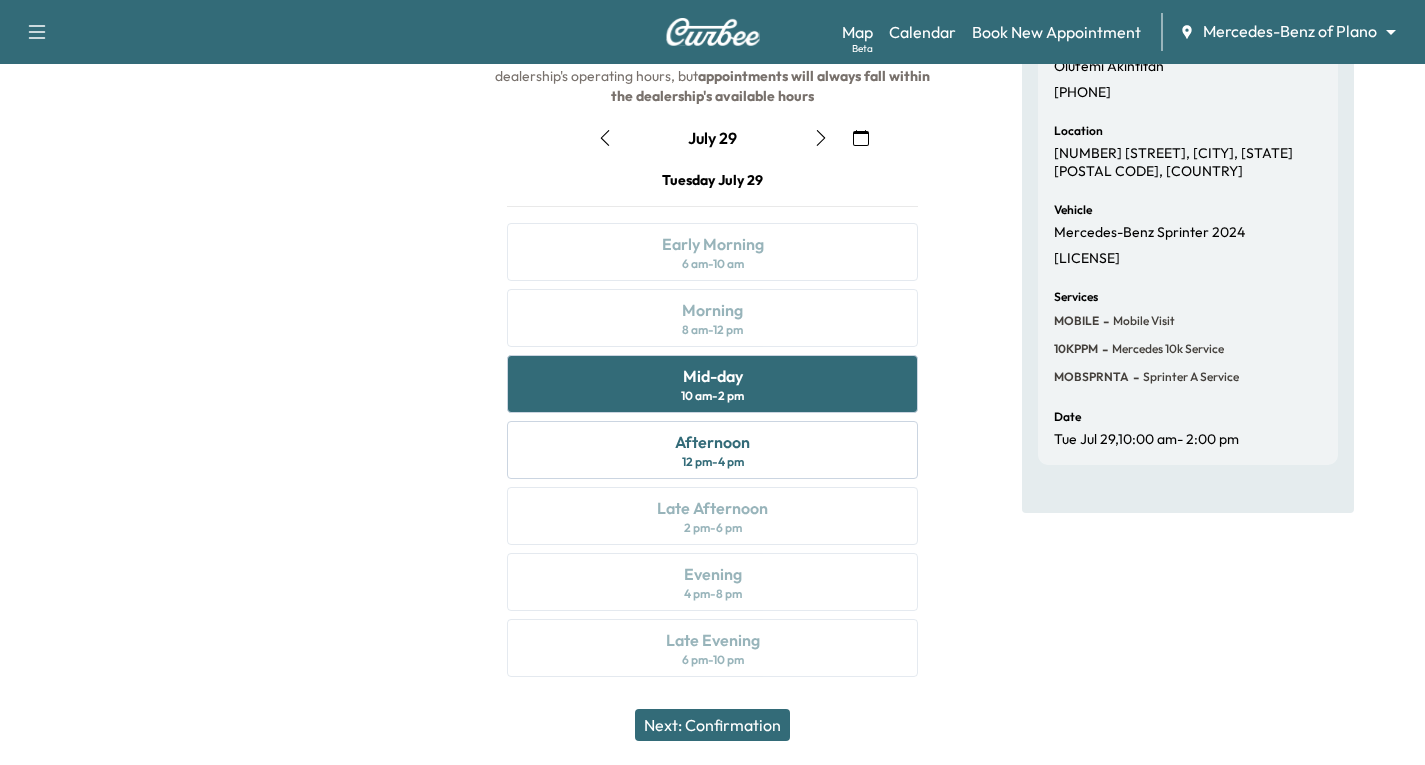 click on "Next: Confirmation" at bounding box center [712, 725] 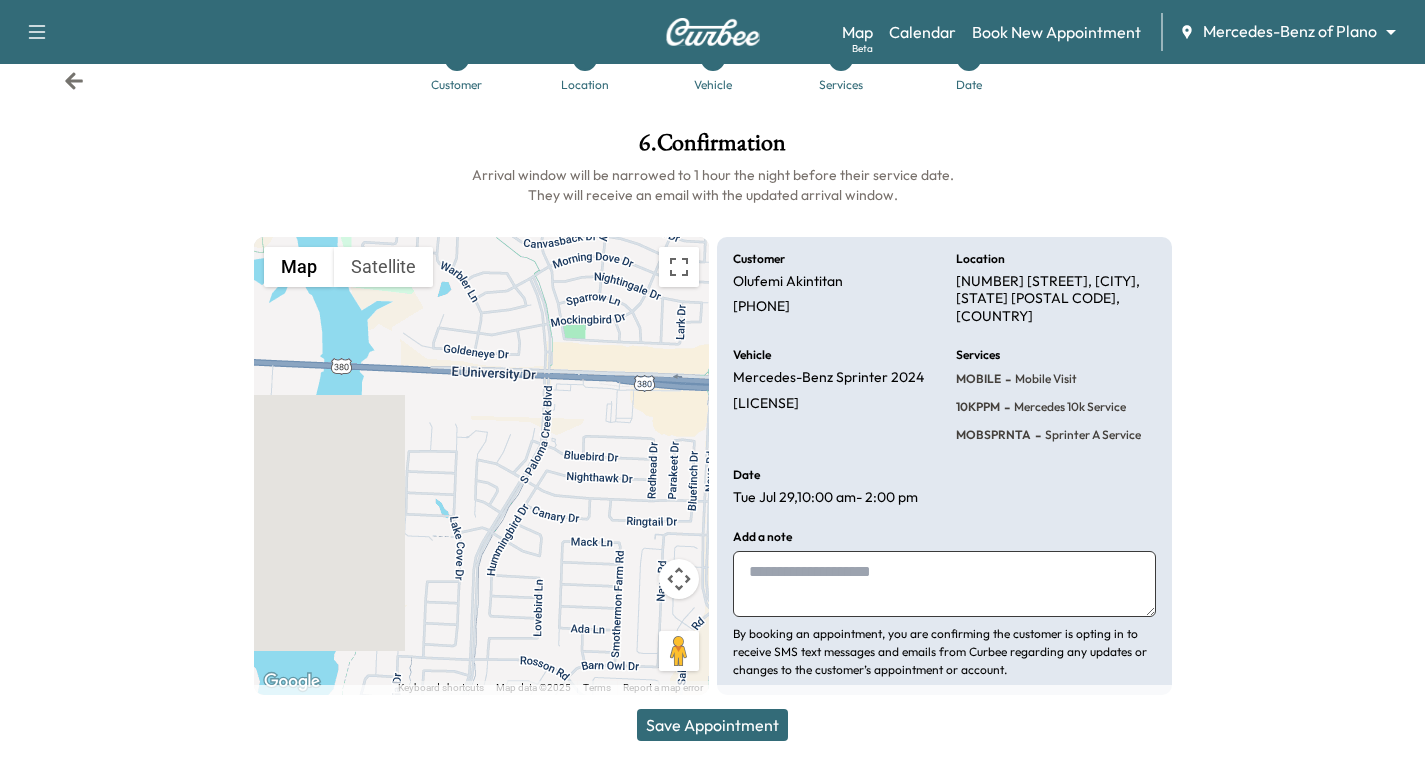 click on "Save Appointment" at bounding box center (712, 725) 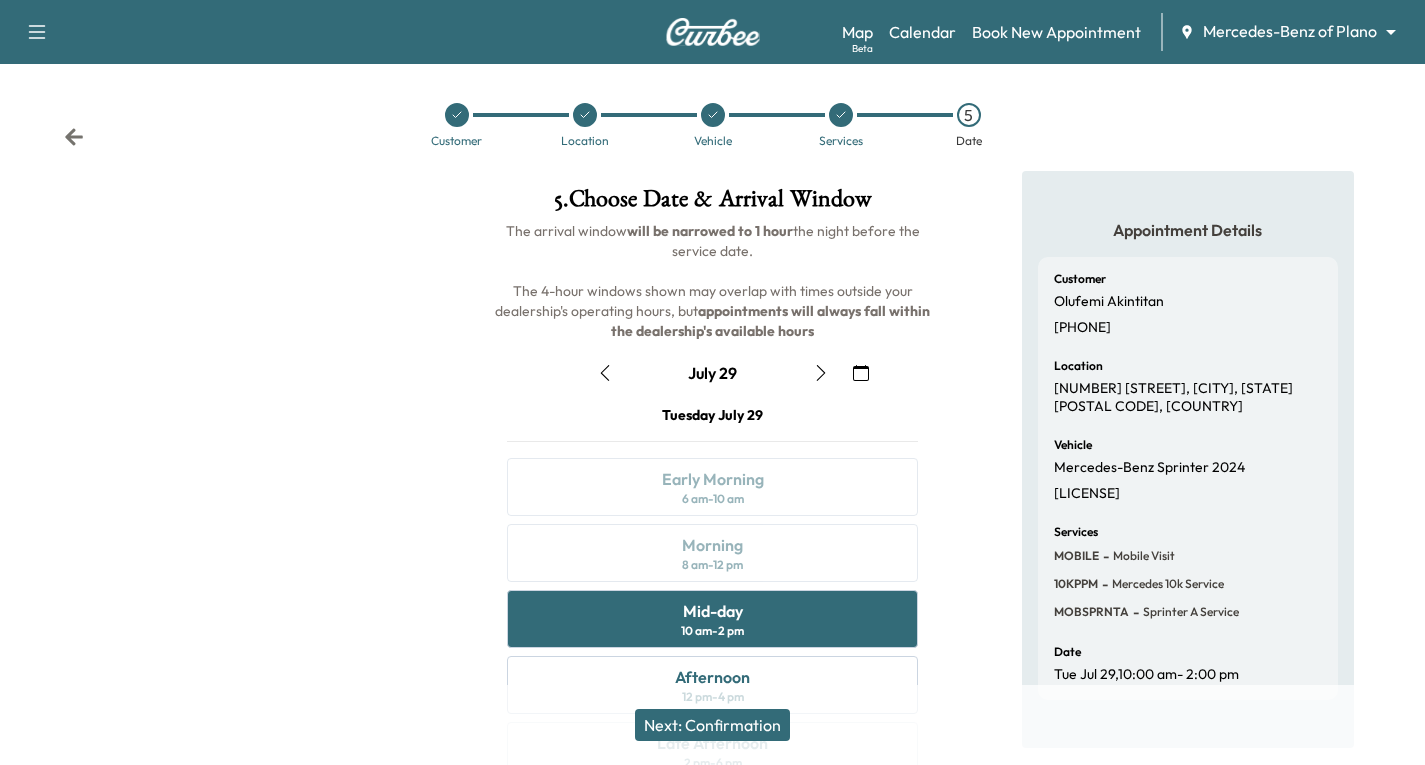 scroll, scrollTop: 0, scrollLeft: 0, axis: both 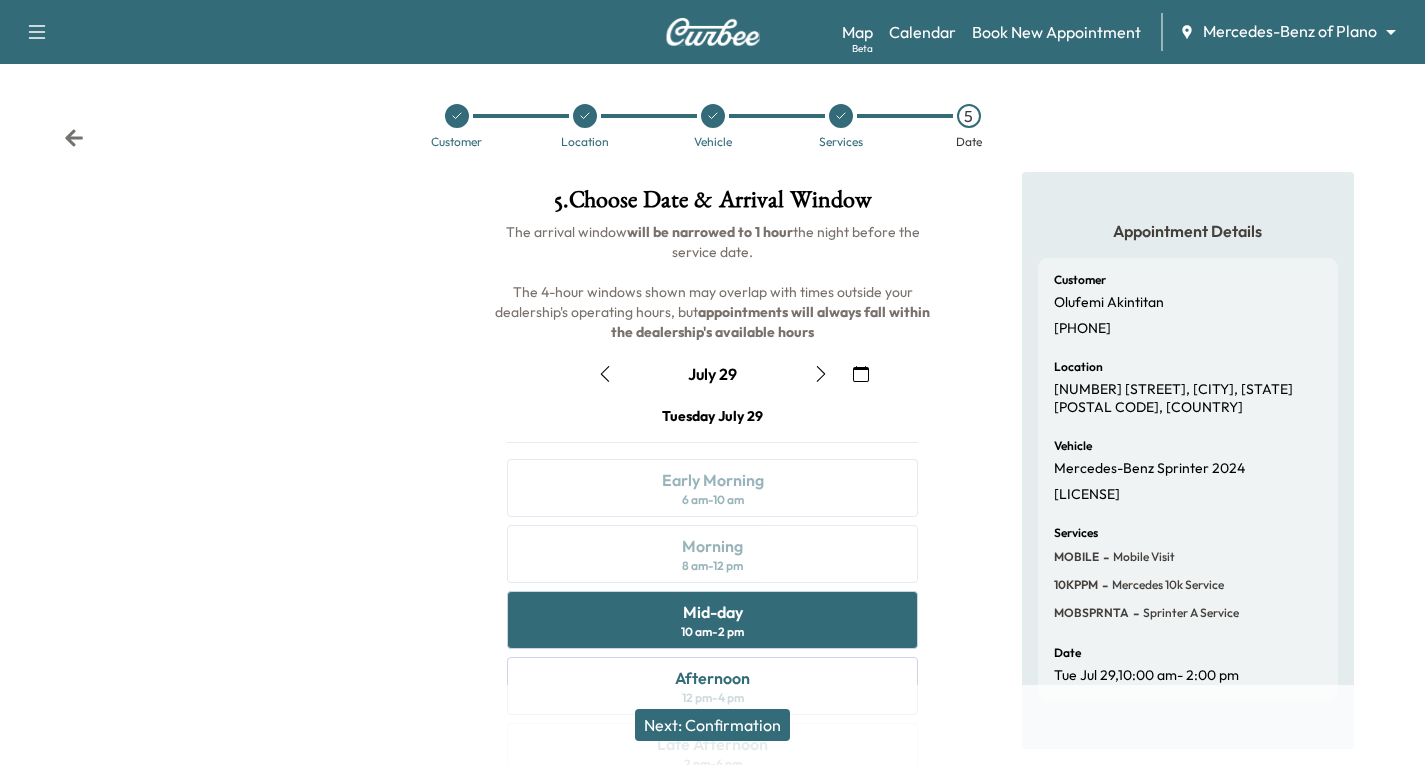 click 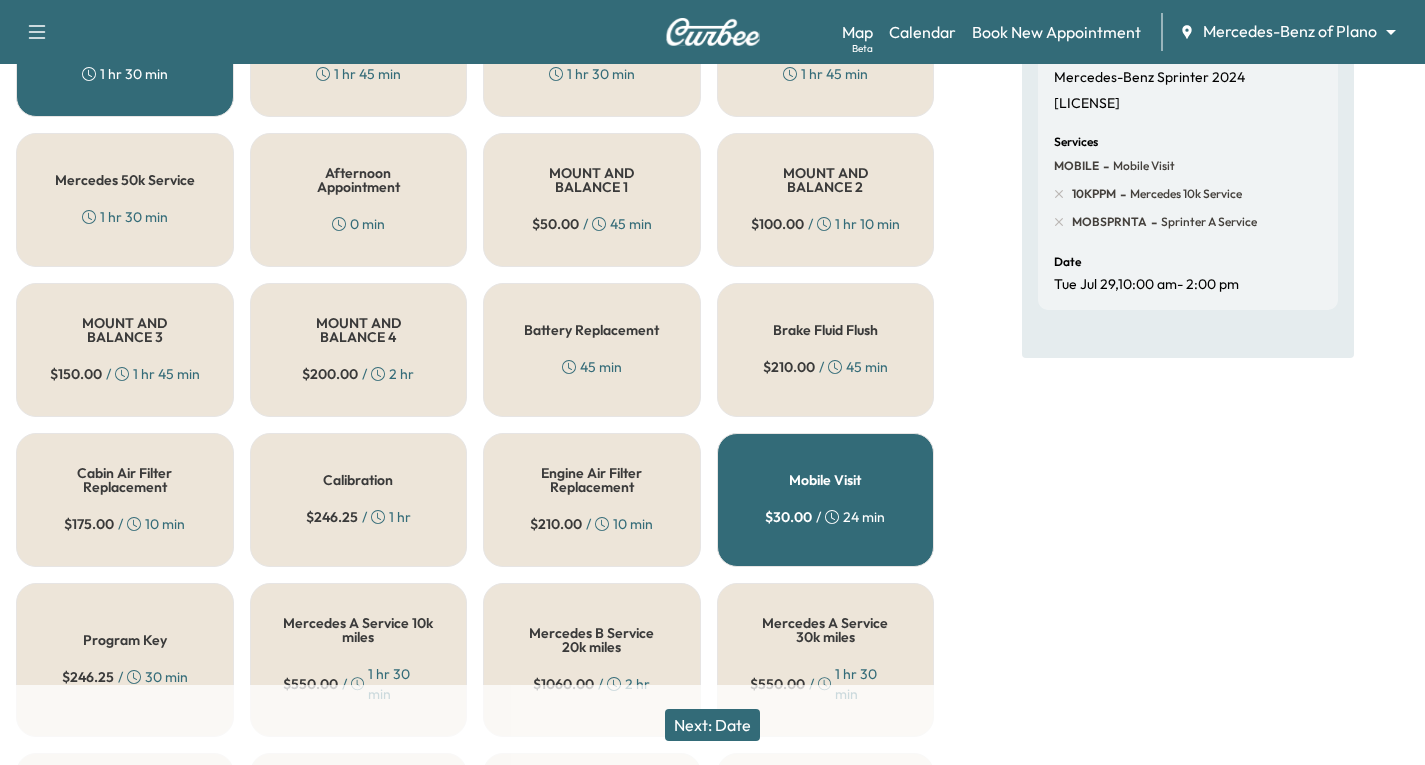 scroll, scrollTop: 400, scrollLeft: 0, axis: vertical 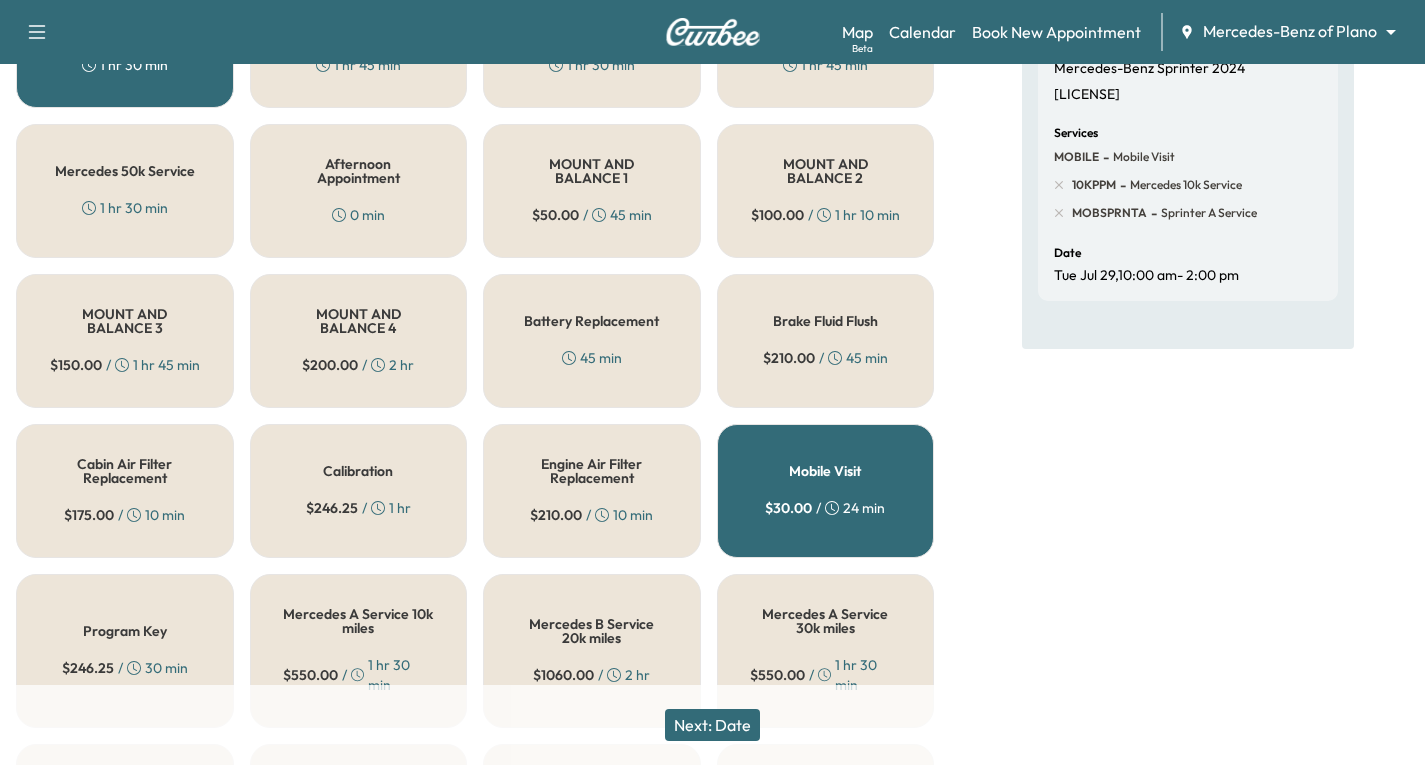 click on "Mercedes 10k Service 1 hr 30 min" at bounding box center [125, 48] 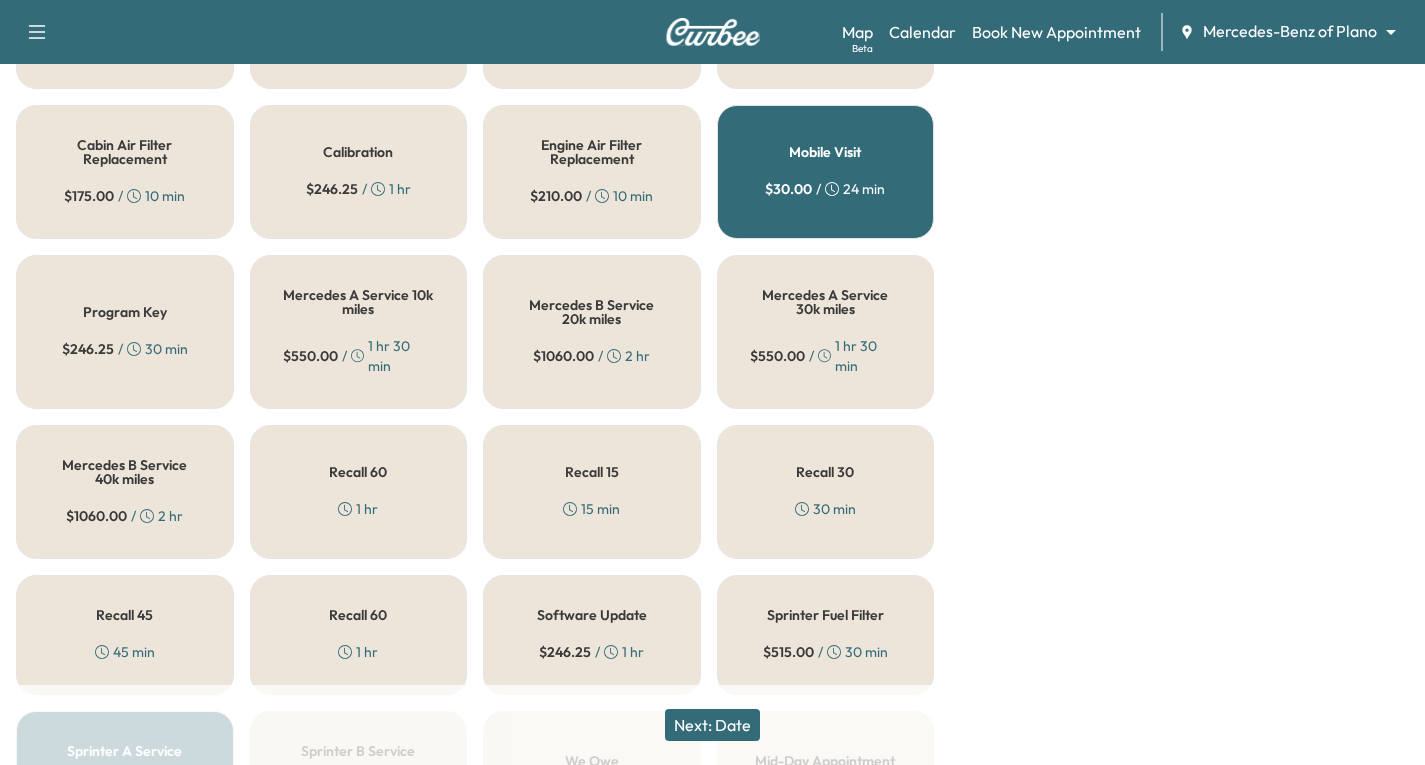 scroll, scrollTop: 800, scrollLeft: 0, axis: vertical 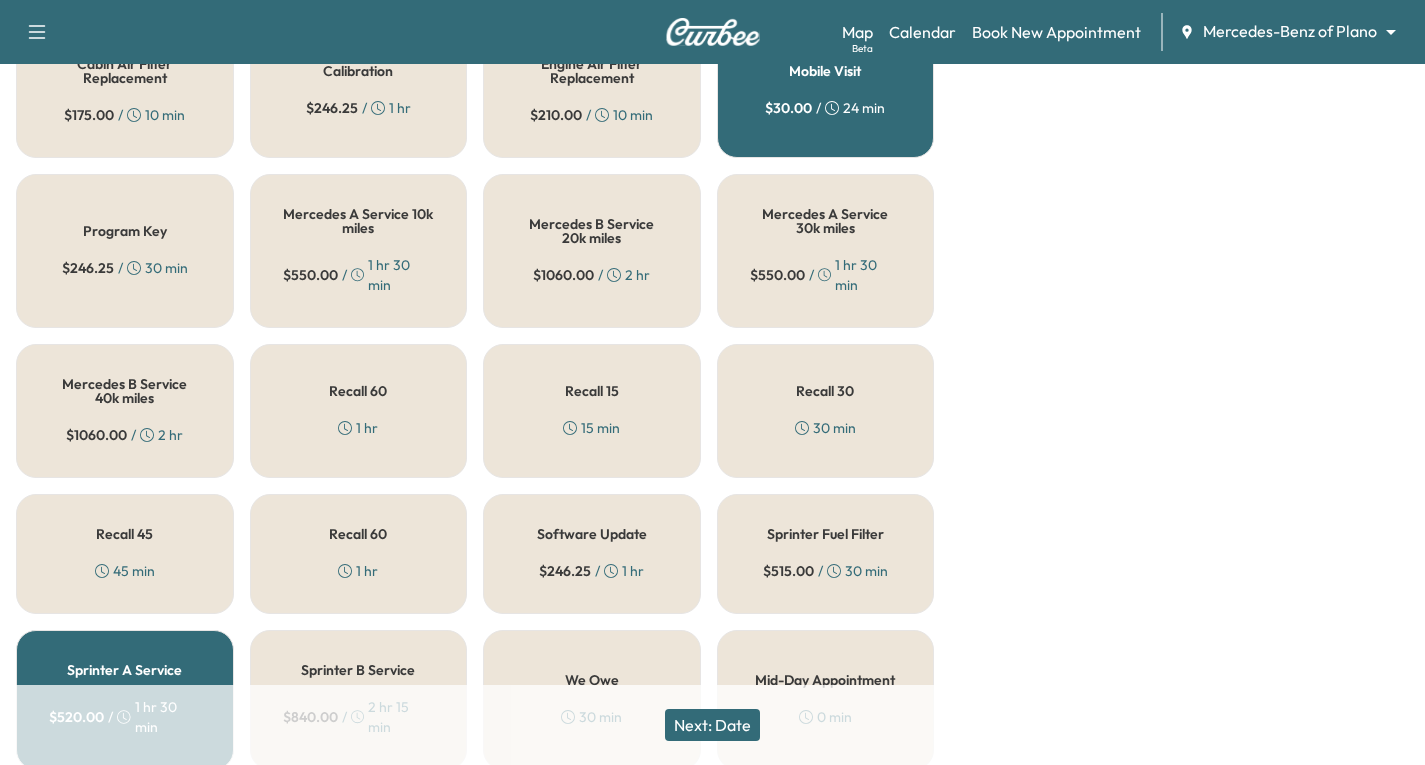 click on "Next: Date" at bounding box center [712, 725] 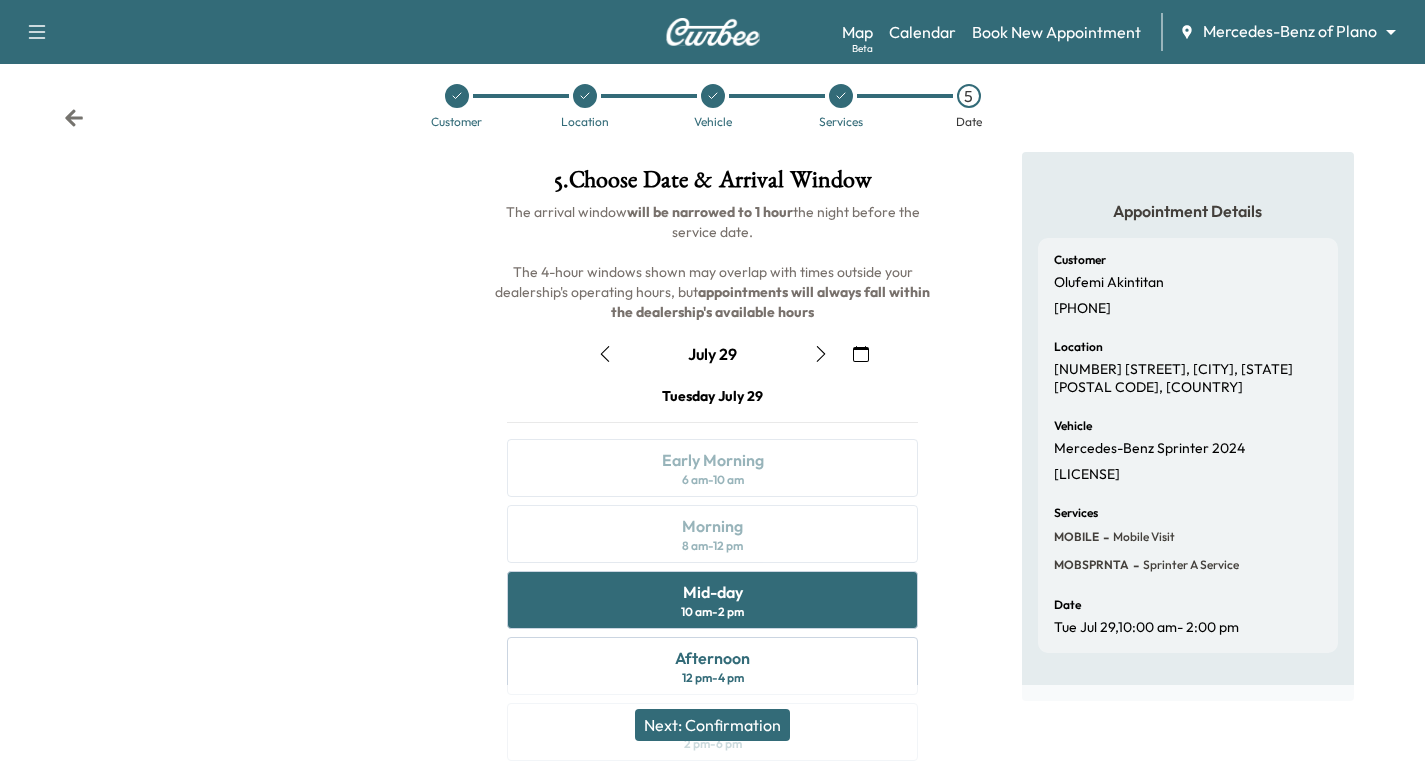 scroll, scrollTop: 236, scrollLeft: 0, axis: vertical 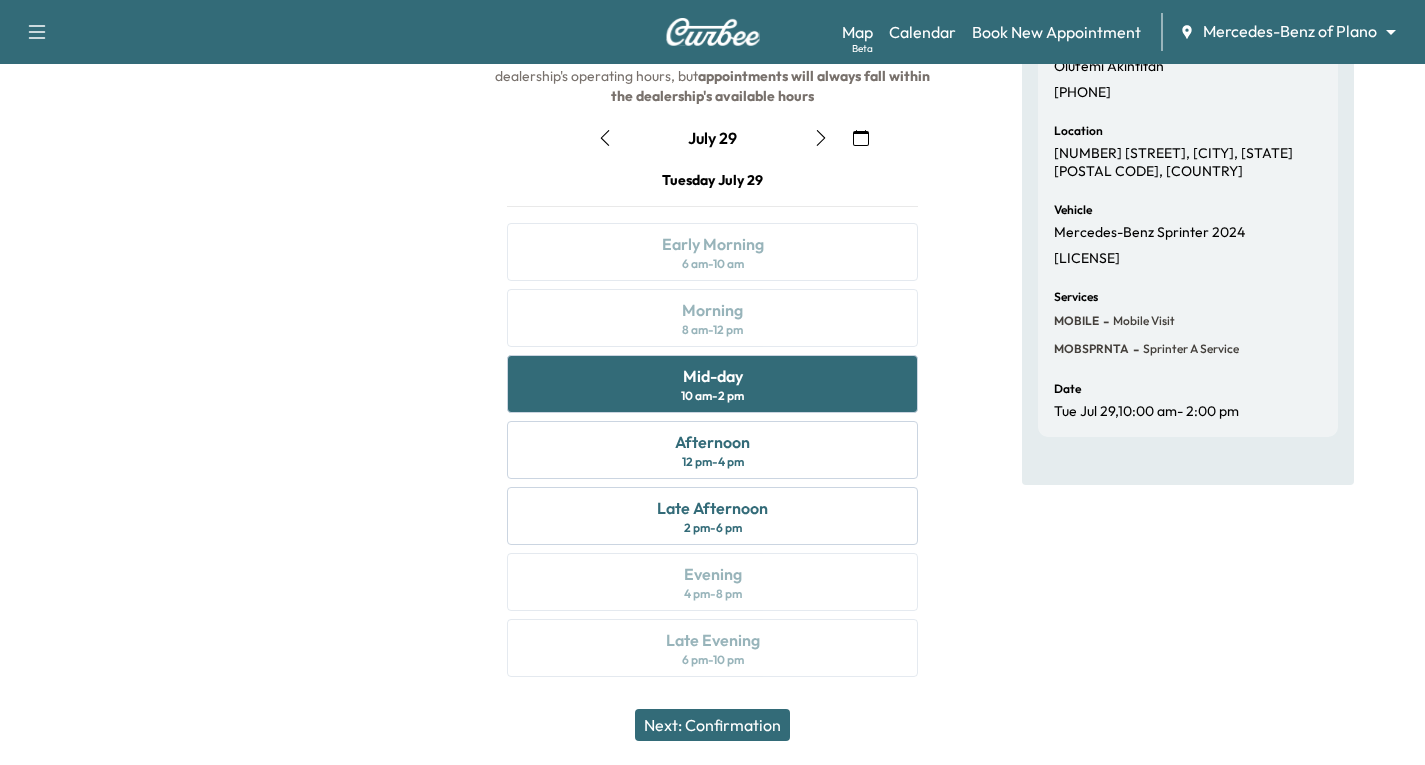 click on "Next: Confirmation" at bounding box center [712, 725] 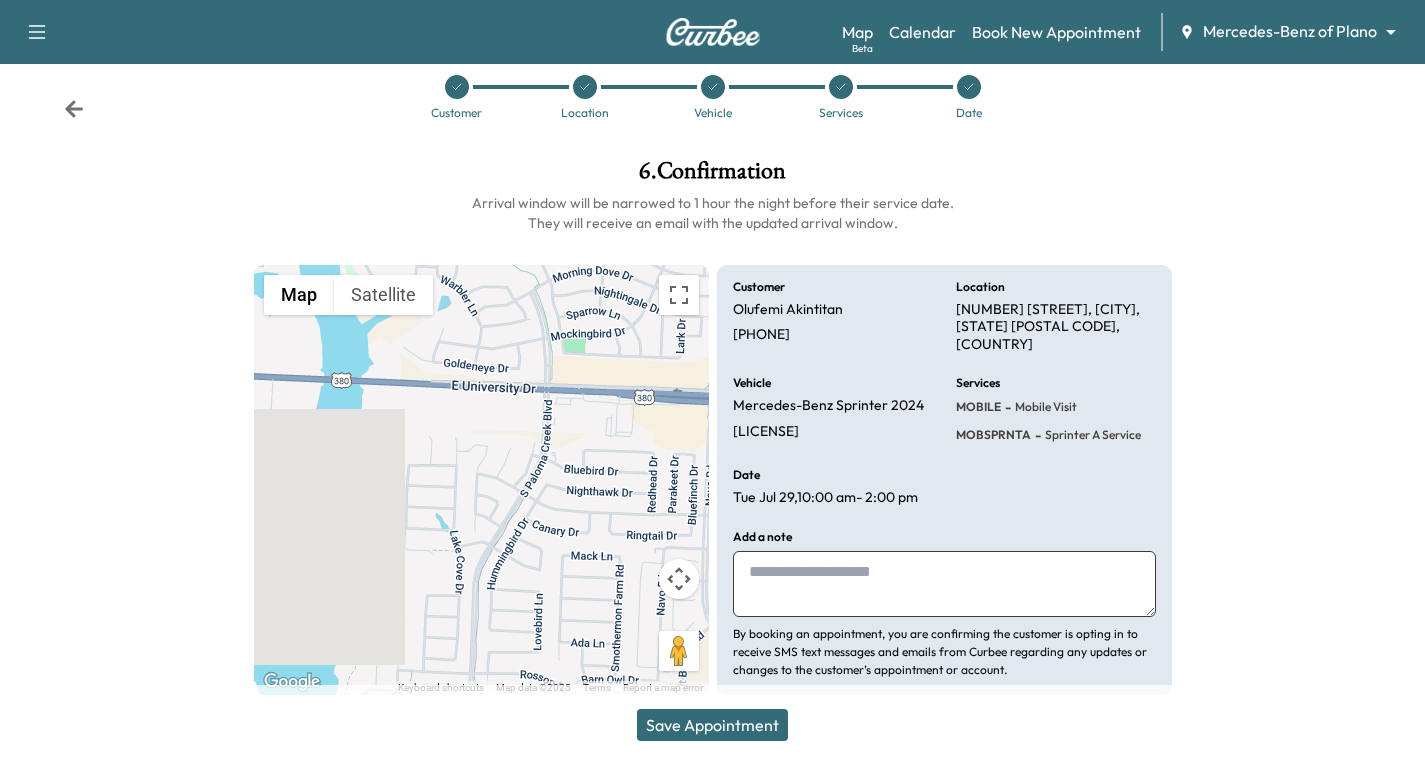 click on "Save Appointment" at bounding box center [712, 725] 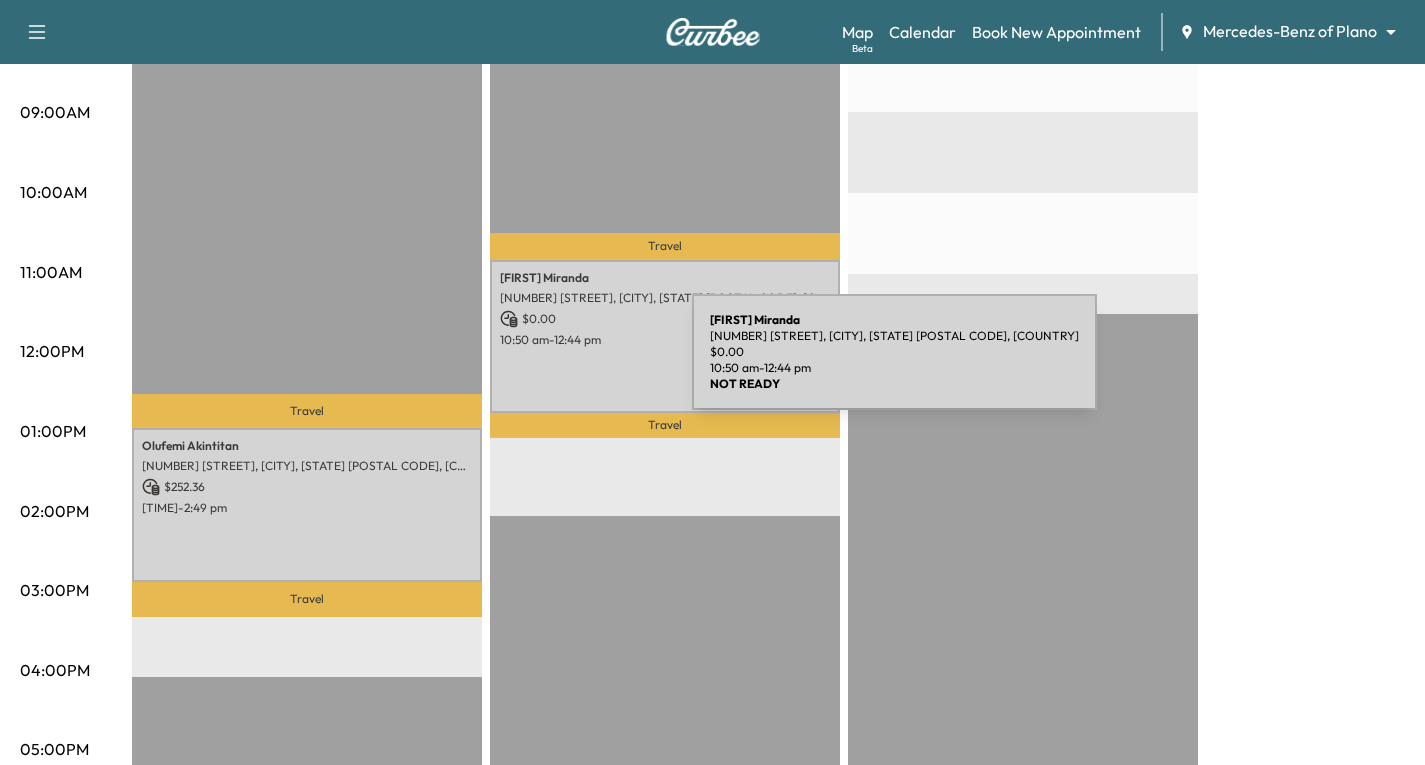 scroll, scrollTop: 600, scrollLeft: 0, axis: vertical 